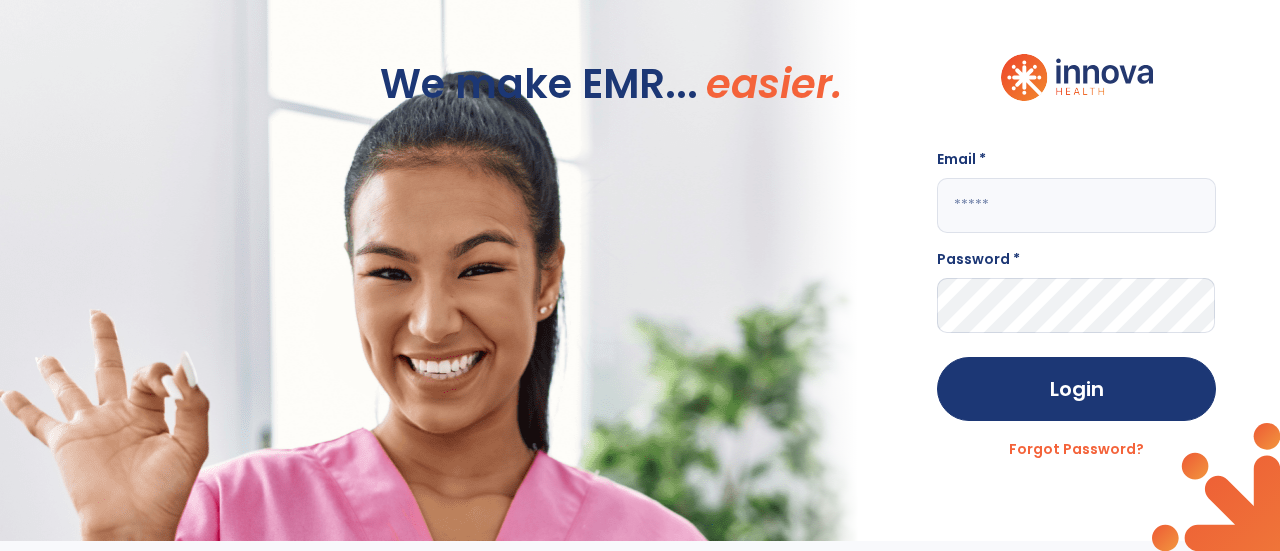 scroll, scrollTop: 0, scrollLeft: 0, axis: both 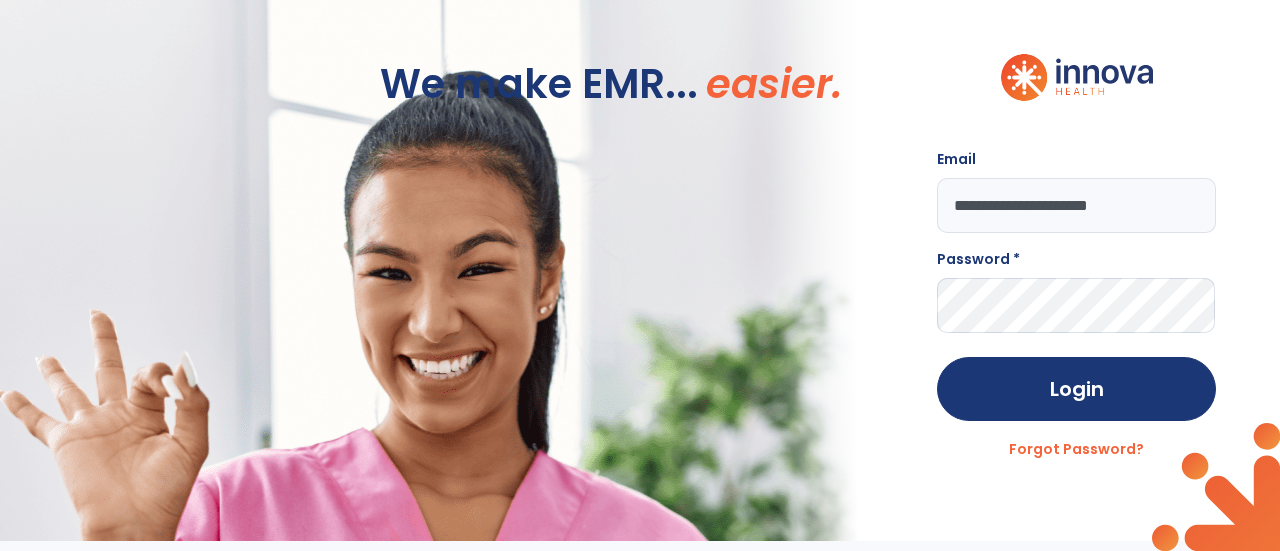 type on "**********" 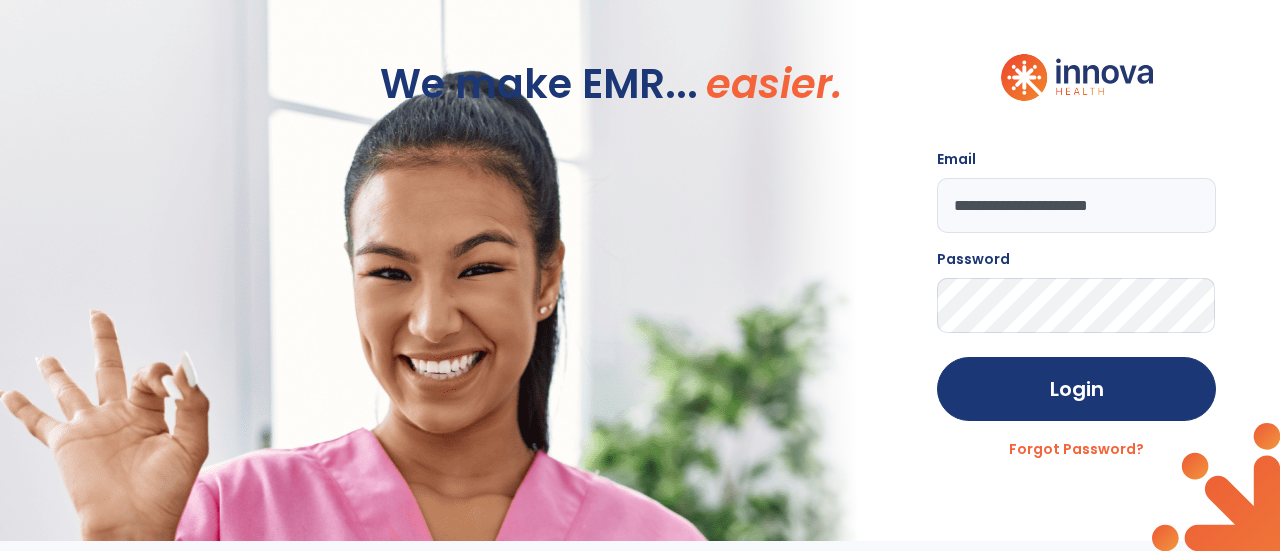 click on "Login" 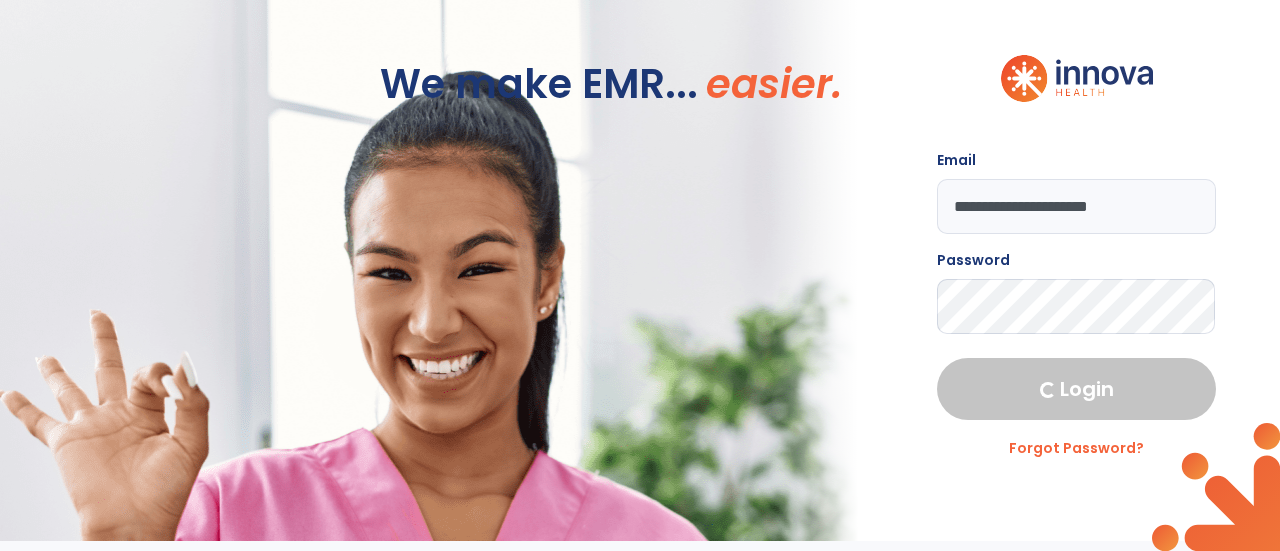 select on "****" 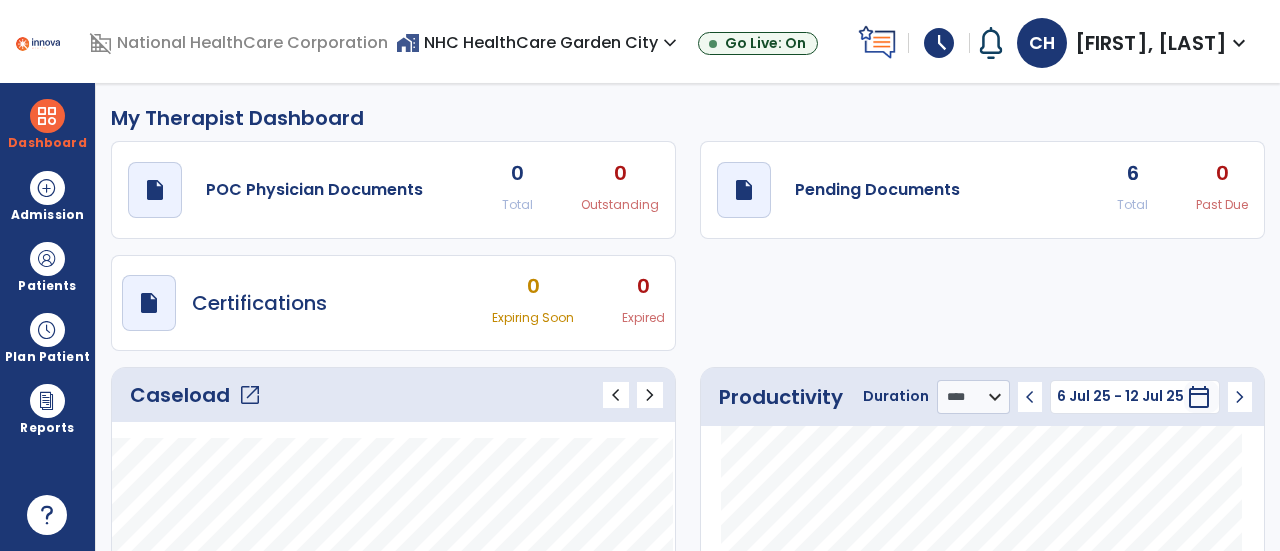 click on "Caseload   open_in_new" 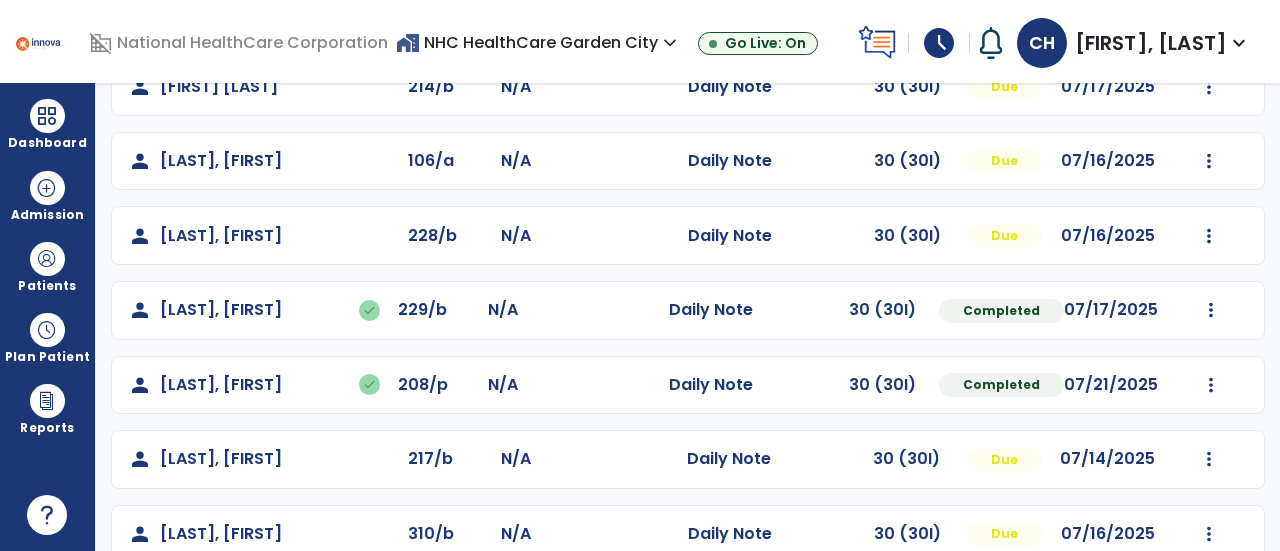 scroll, scrollTop: 482, scrollLeft: 0, axis: vertical 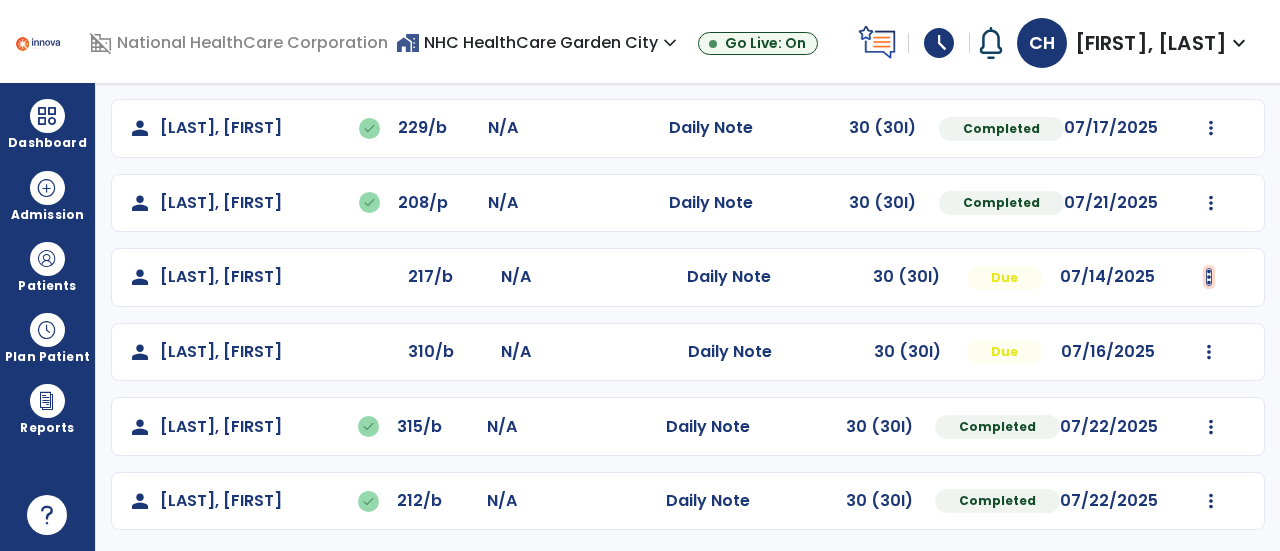click at bounding box center (1210, -170) 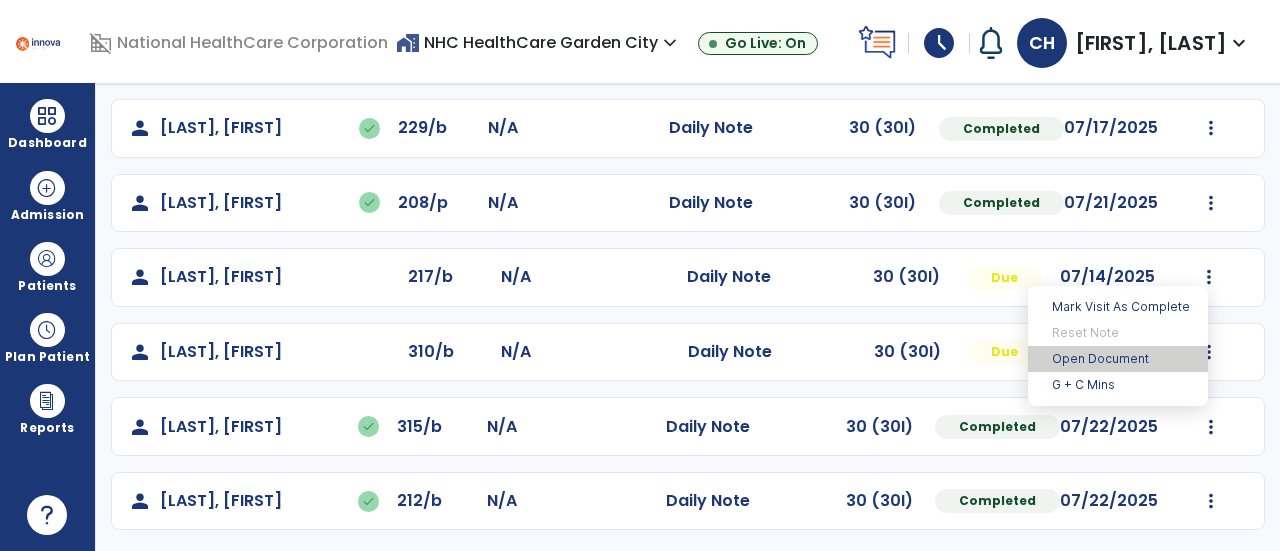 click on "Open Document" at bounding box center (1118, 359) 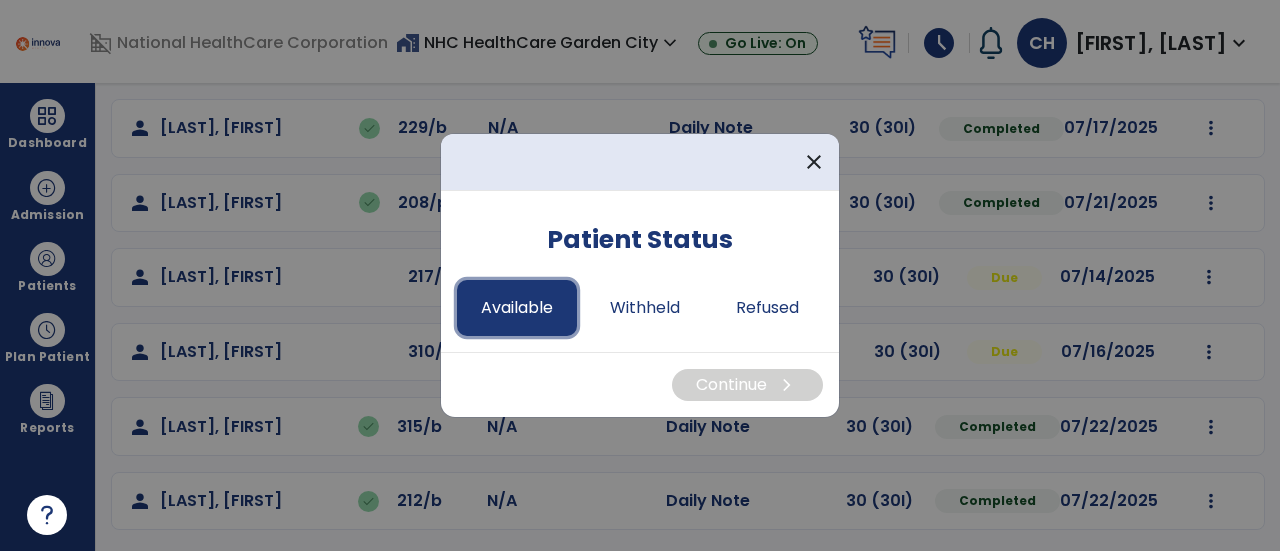 click on "Available" at bounding box center (517, 308) 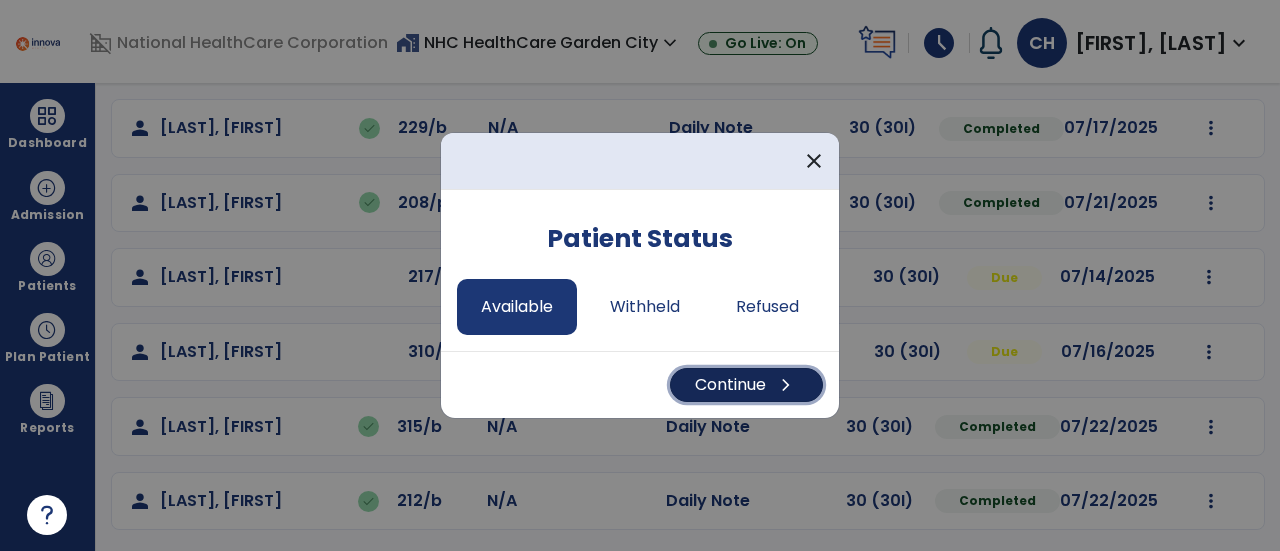 click on "Continue   chevron_right" at bounding box center (746, 385) 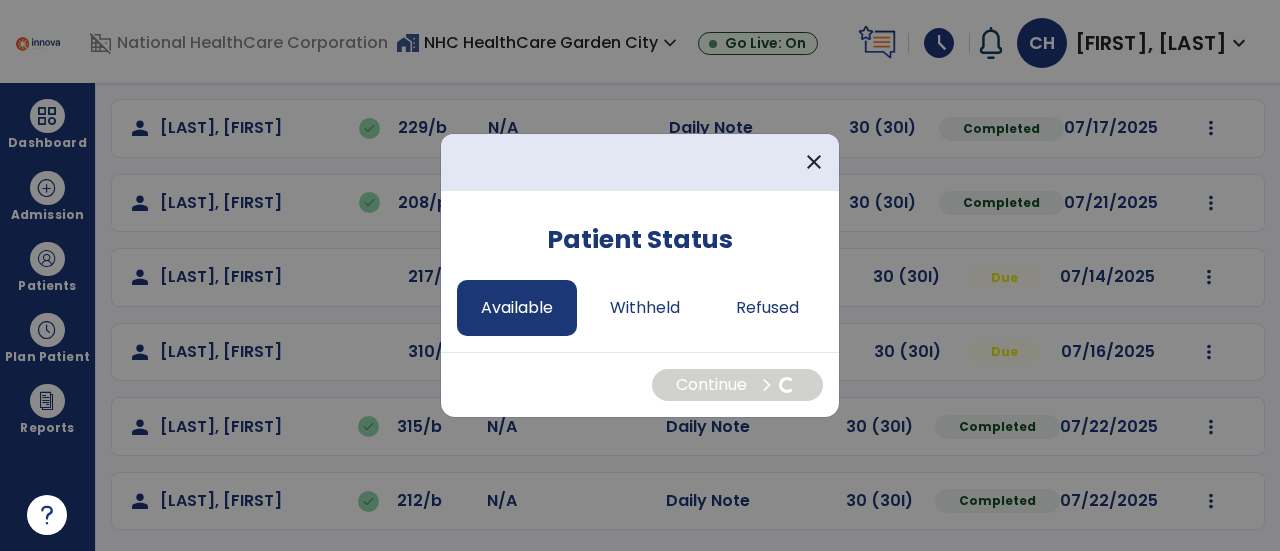 select on "*" 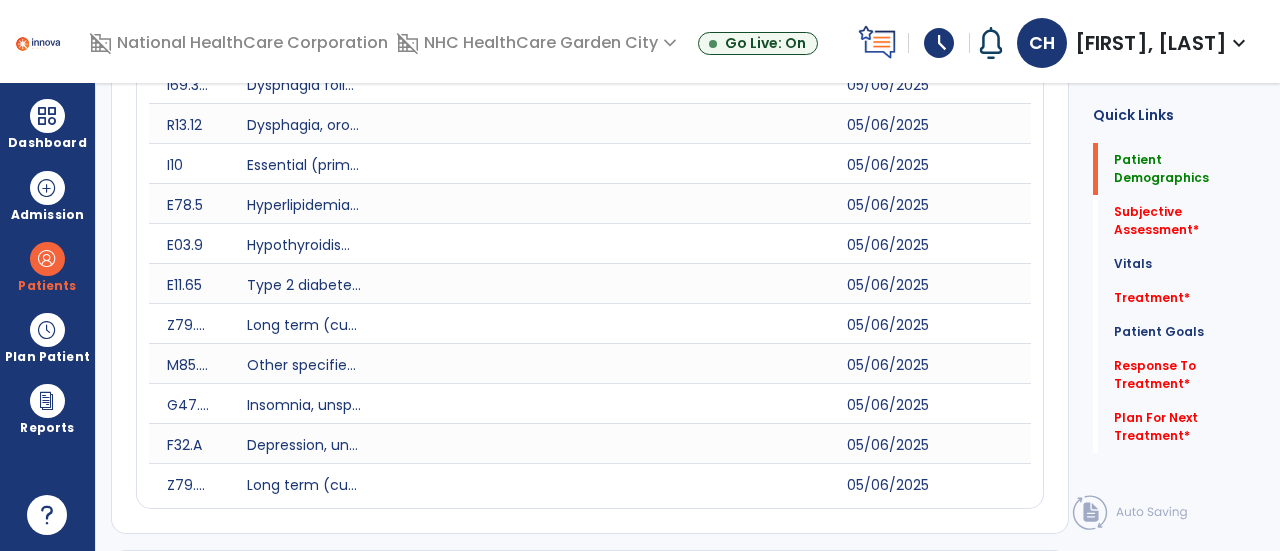 scroll, scrollTop: 0, scrollLeft: 0, axis: both 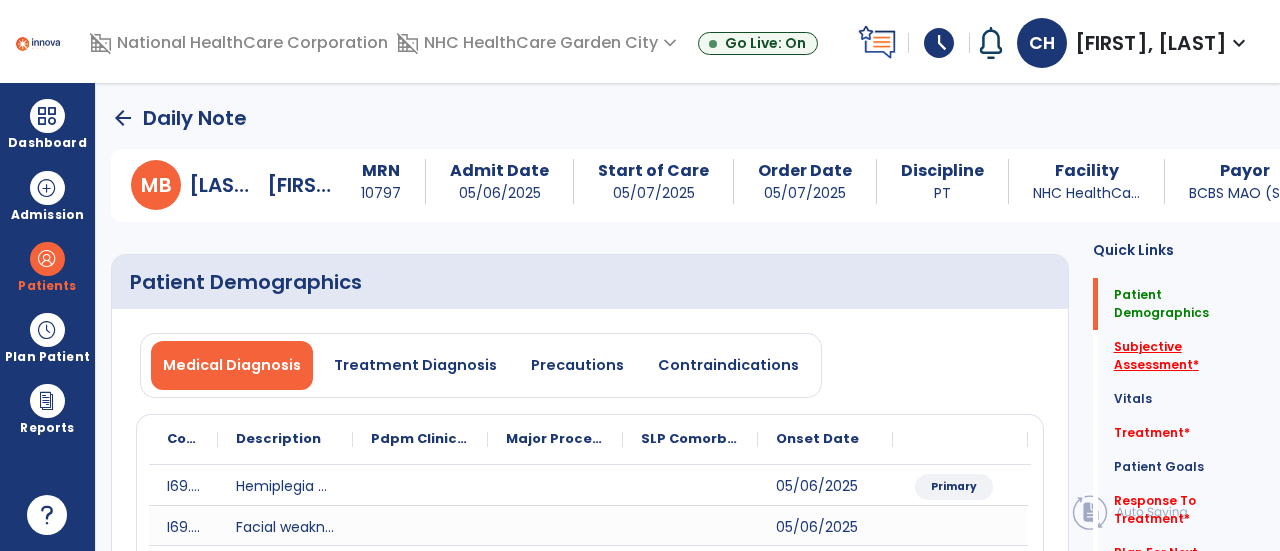 click on "Subjective Assessment   *" 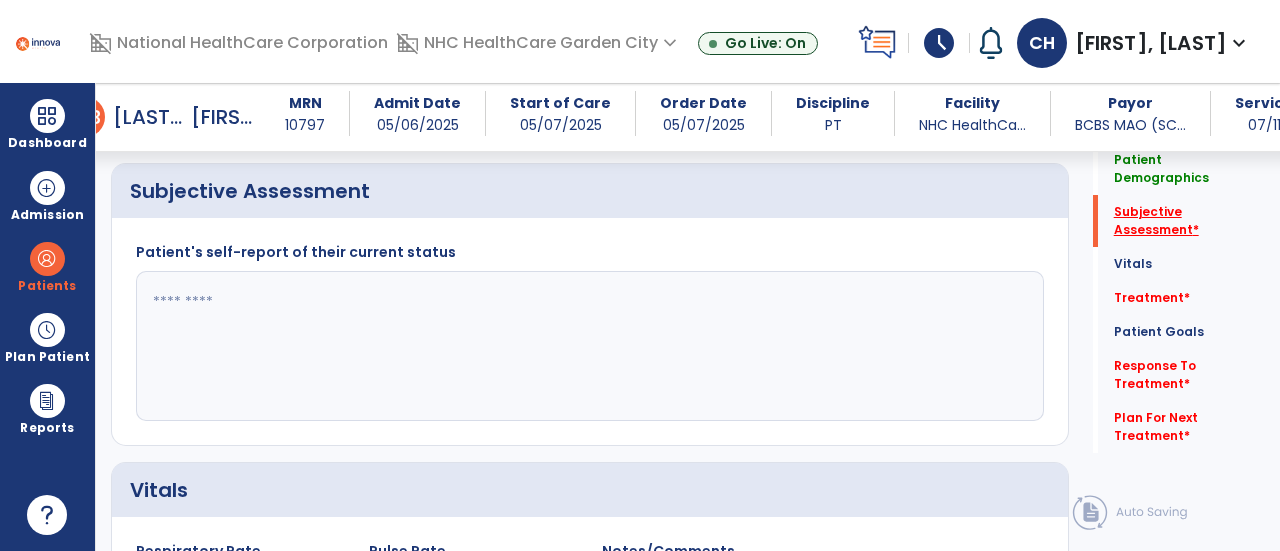 scroll, scrollTop: 849, scrollLeft: 0, axis: vertical 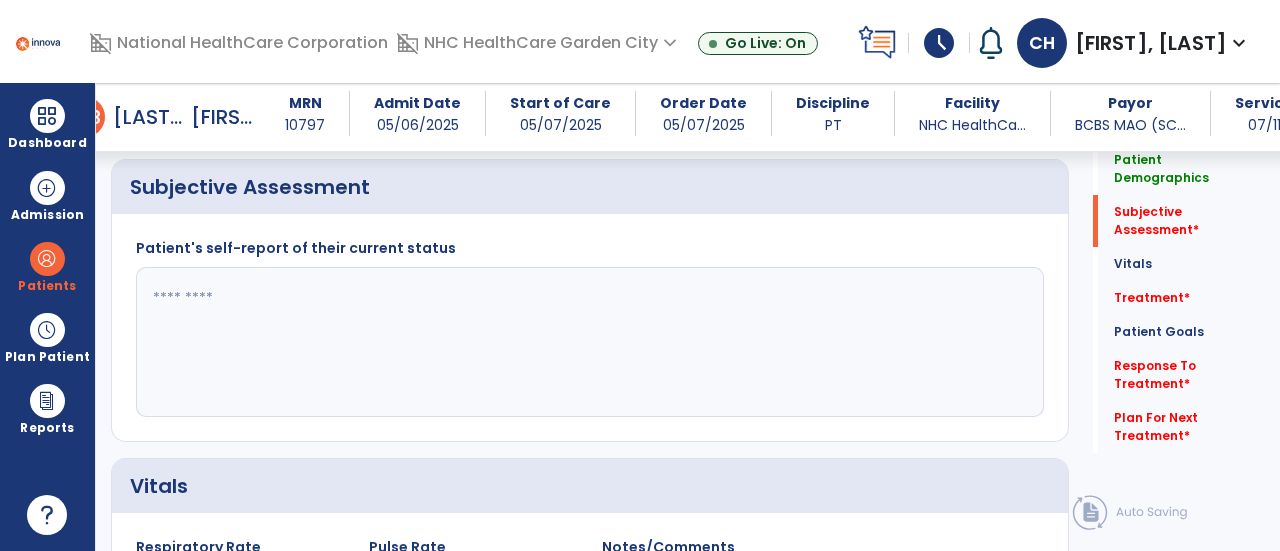 click 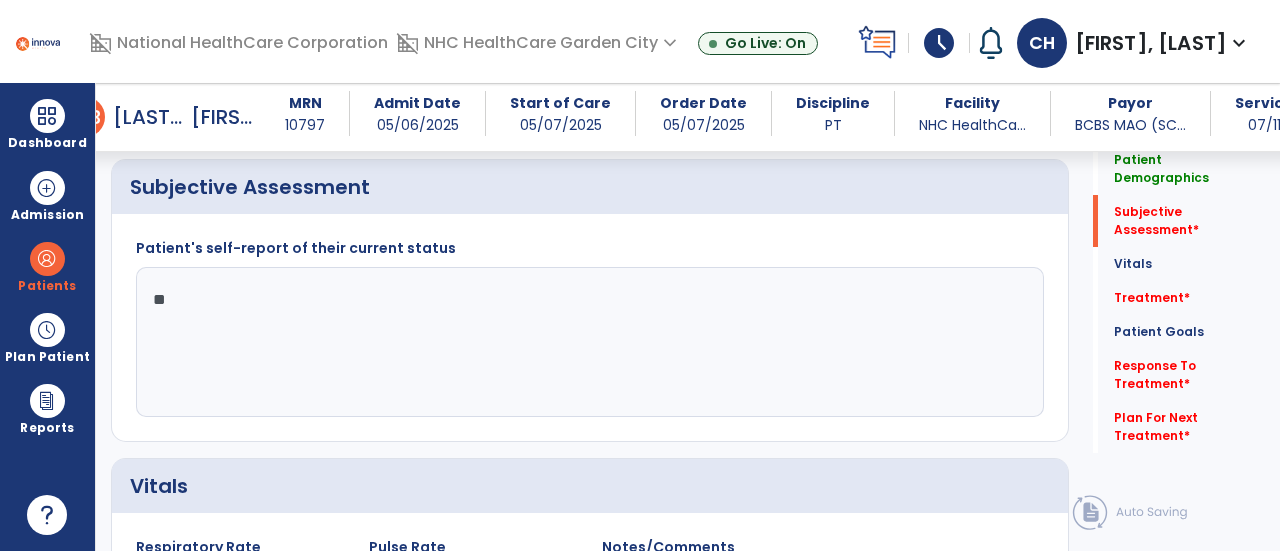 type on "*" 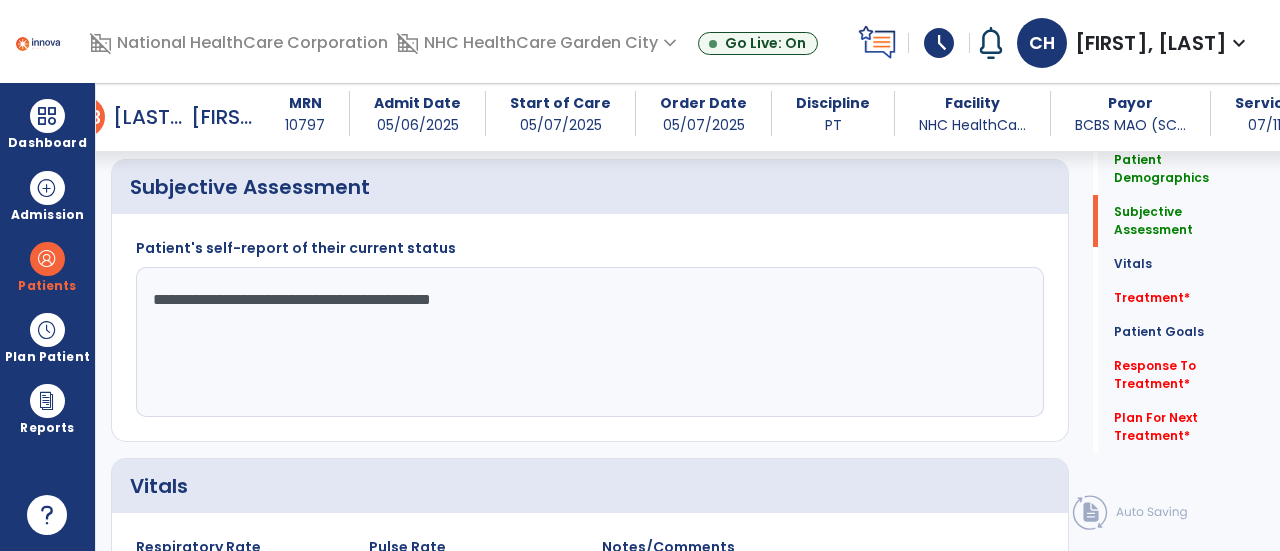 click on "**********" 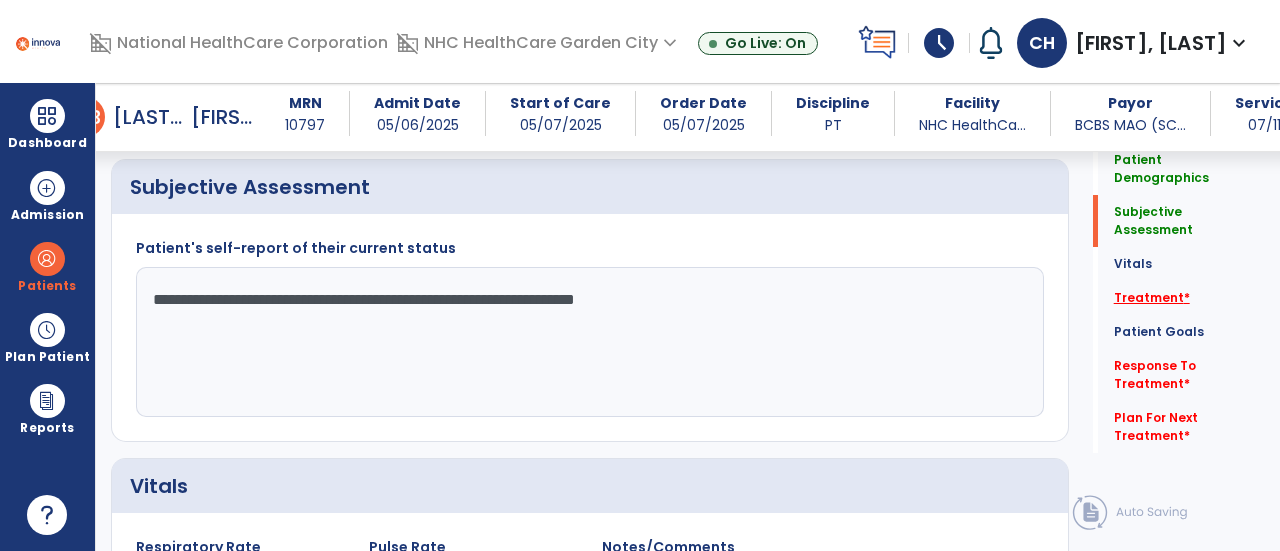 type on "**********" 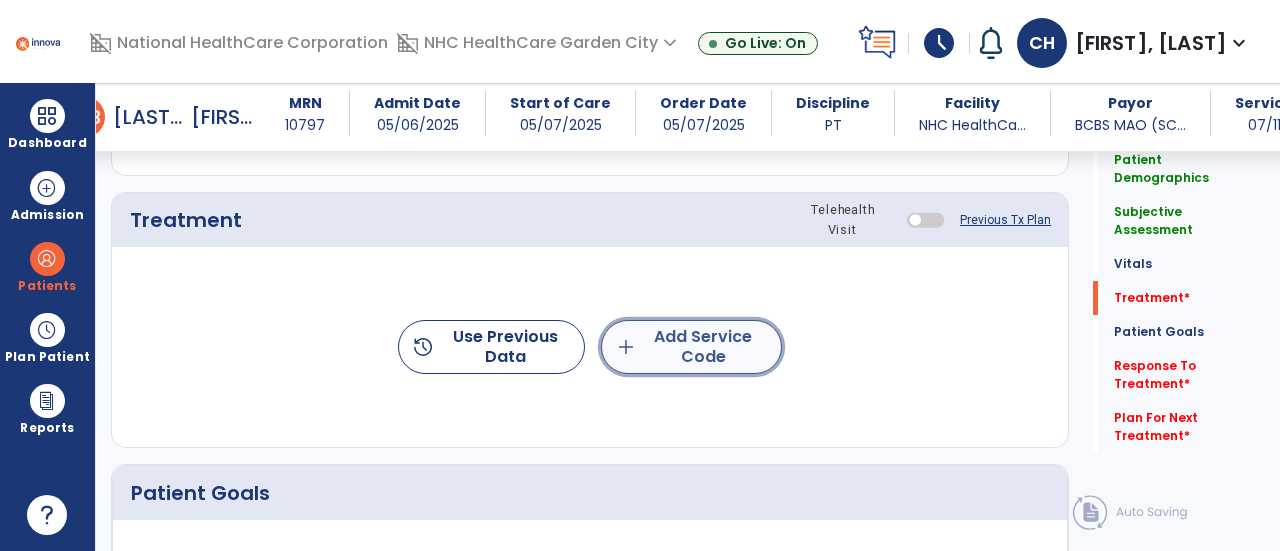 click on "add  Add Service Code" 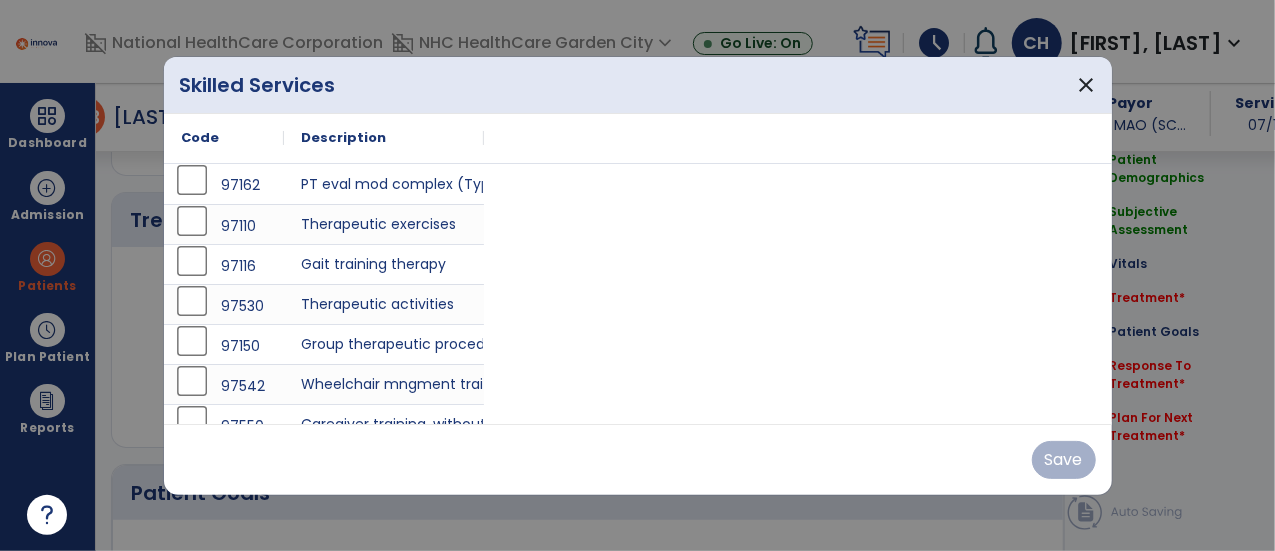 scroll, scrollTop: 1537, scrollLeft: 0, axis: vertical 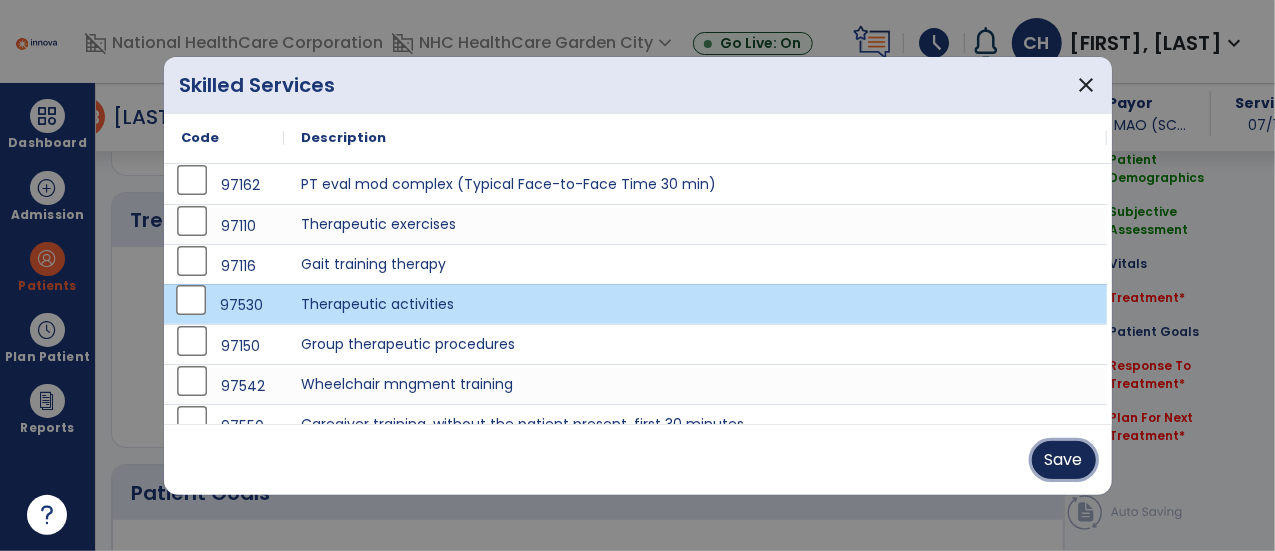 click on "Save" at bounding box center (1064, 460) 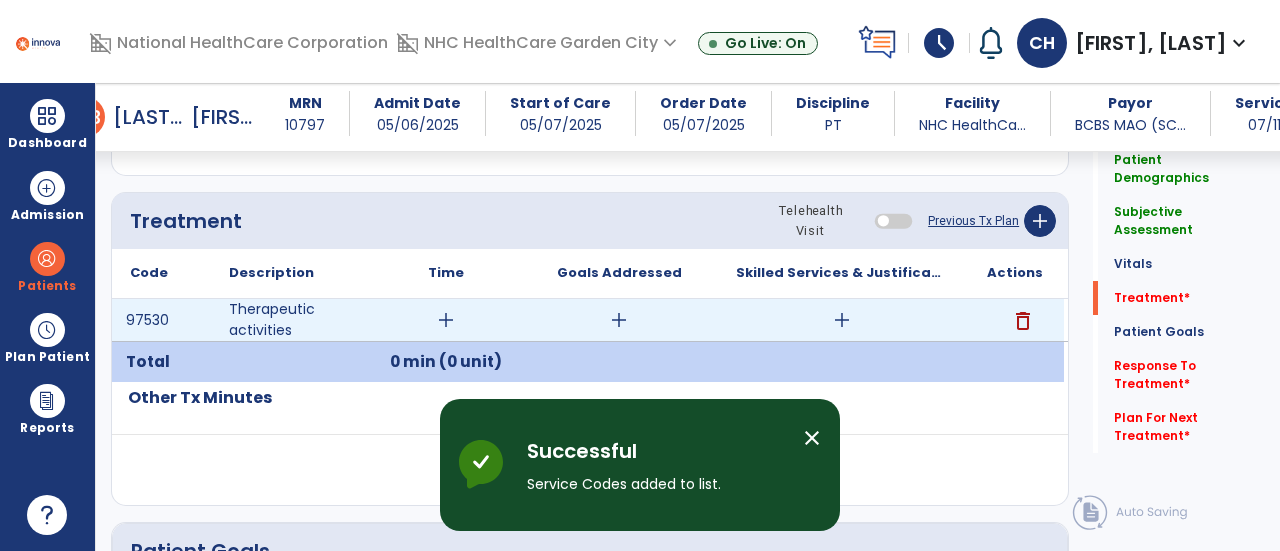 click on "add" at bounding box center (446, 320) 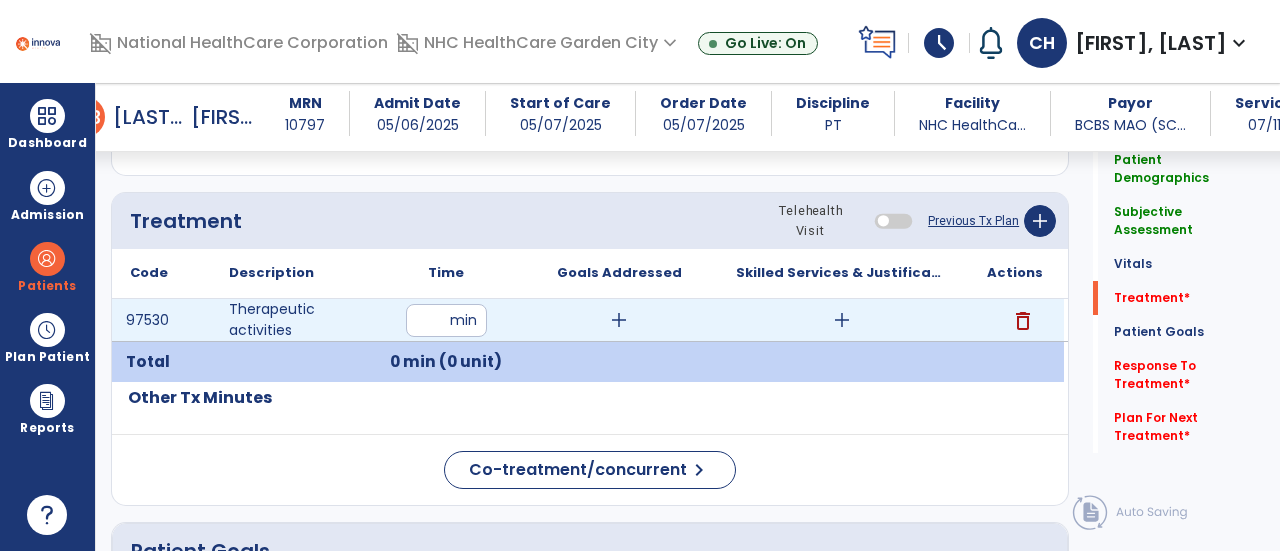 type on "**" 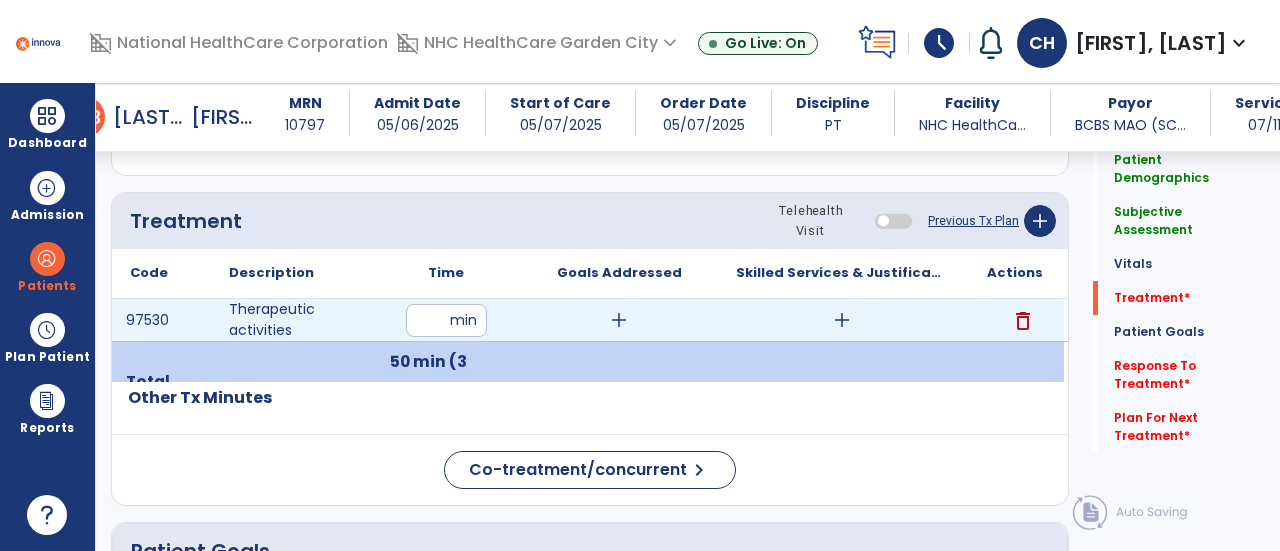 click on "add" at bounding box center (842, 320) 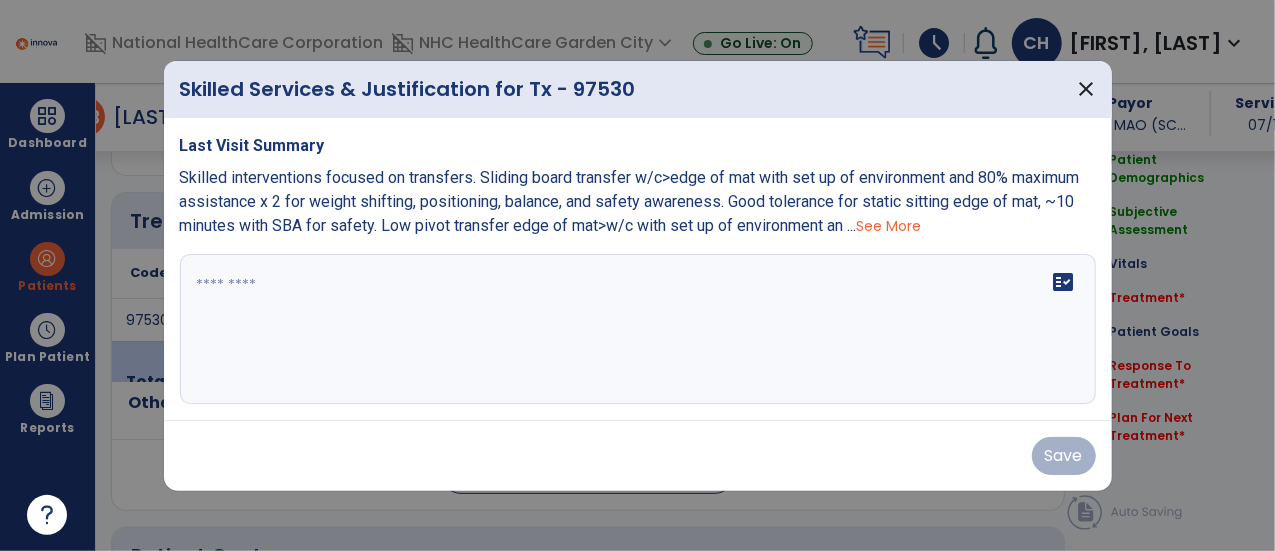 scroll, scrollTop: 1537, scrollLeft: 0, axis: vertical 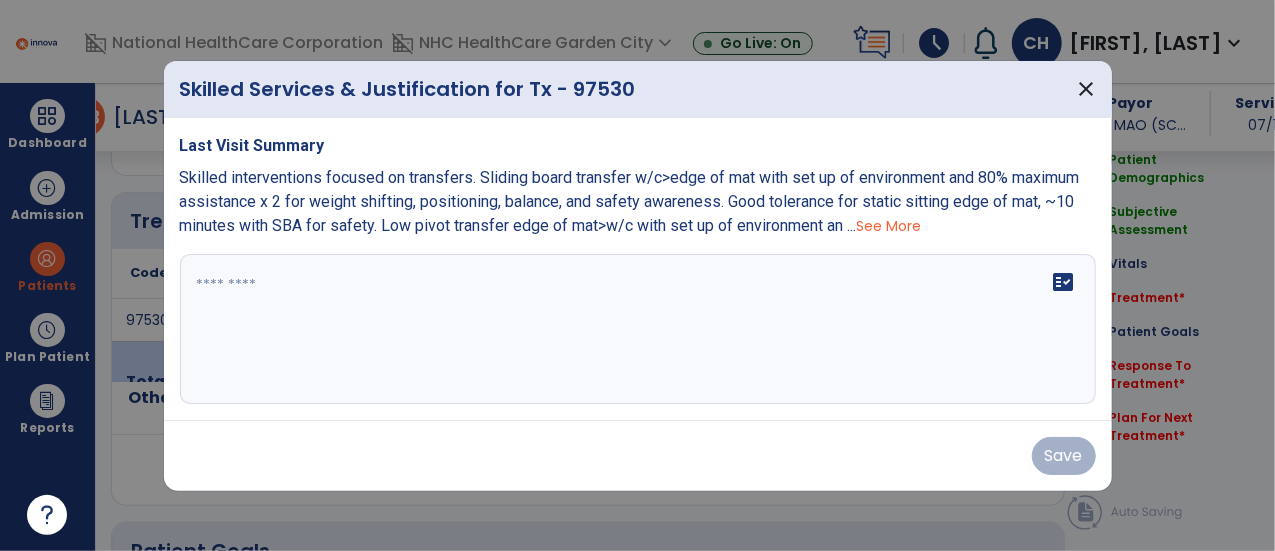 click on "fact_check" at bounding box center (638, 329) 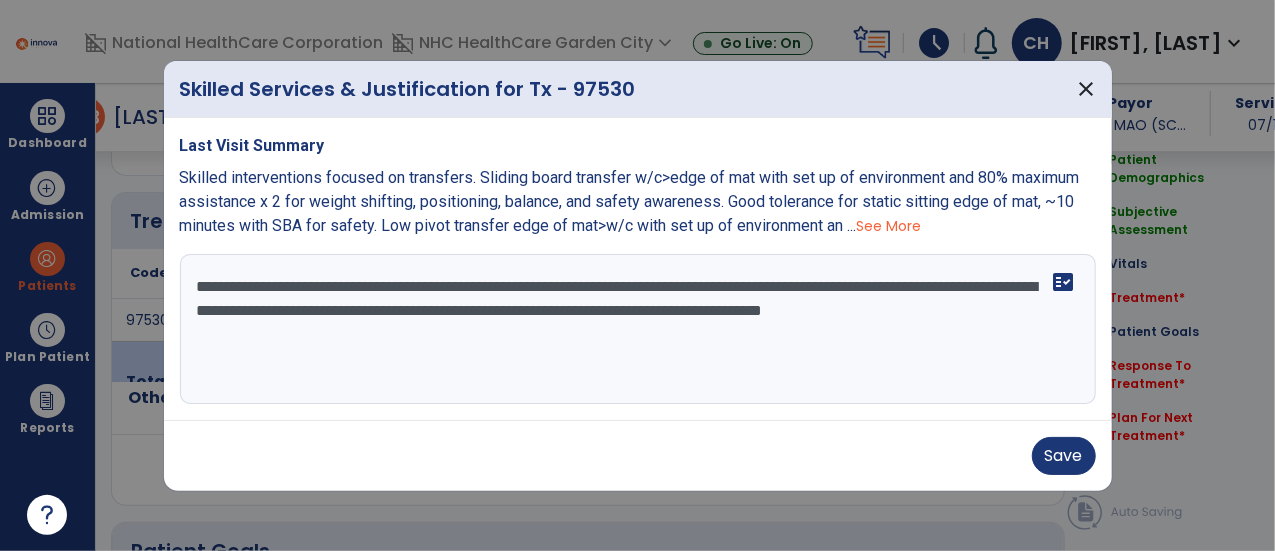 click on "**********" at bounding box center [638, 329] 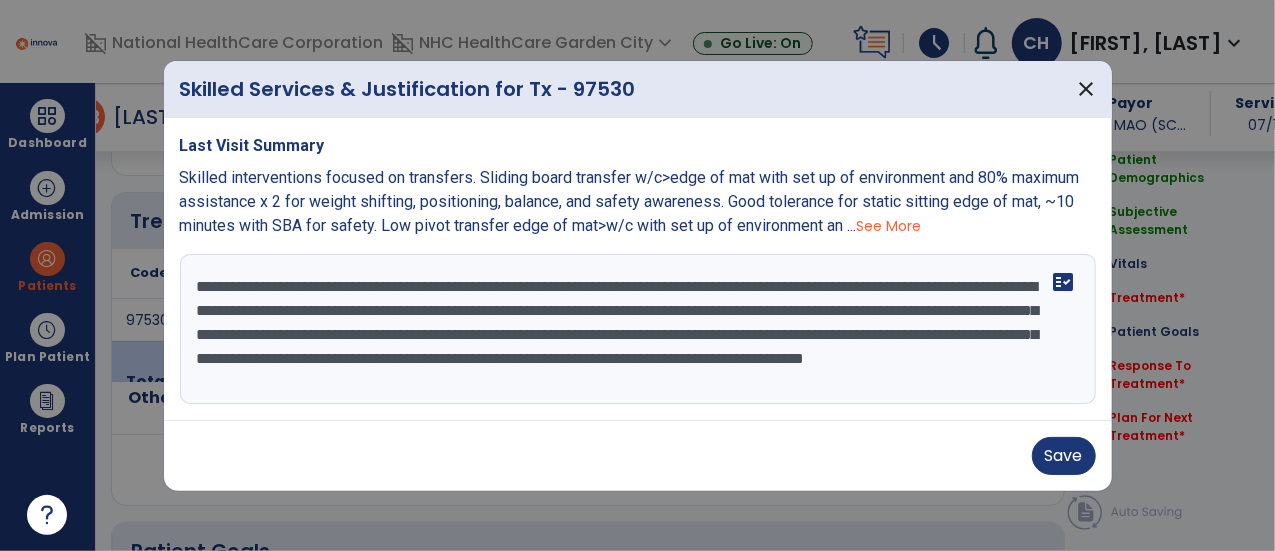 scroll, scrollTop: 14, scrollLeft: 0, axis: vertical 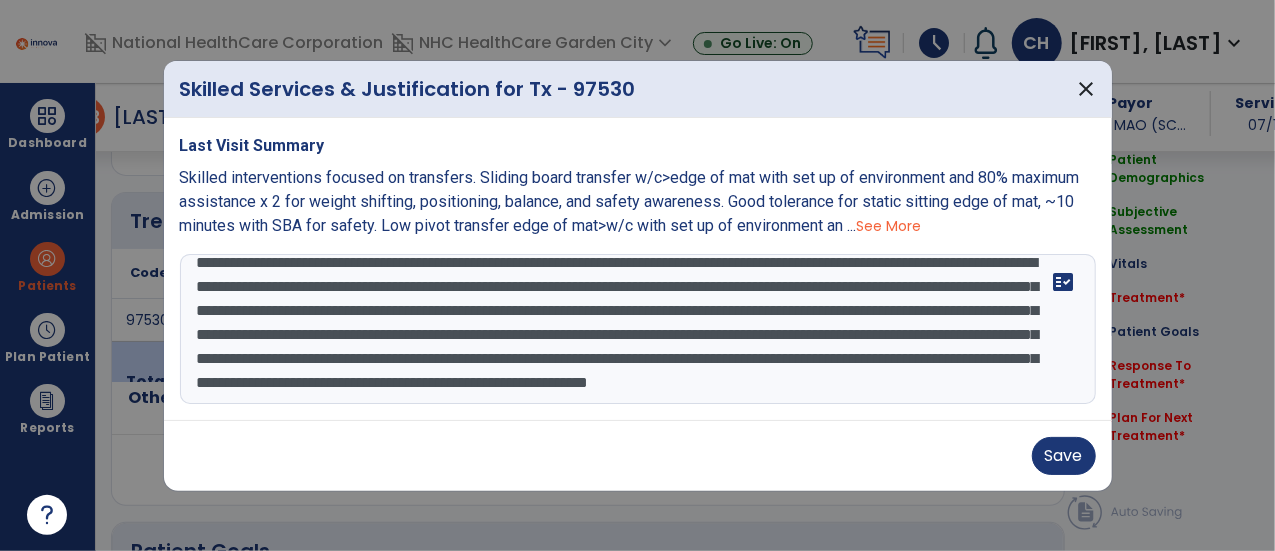 click on "**********" at bounding box center (638, 329) 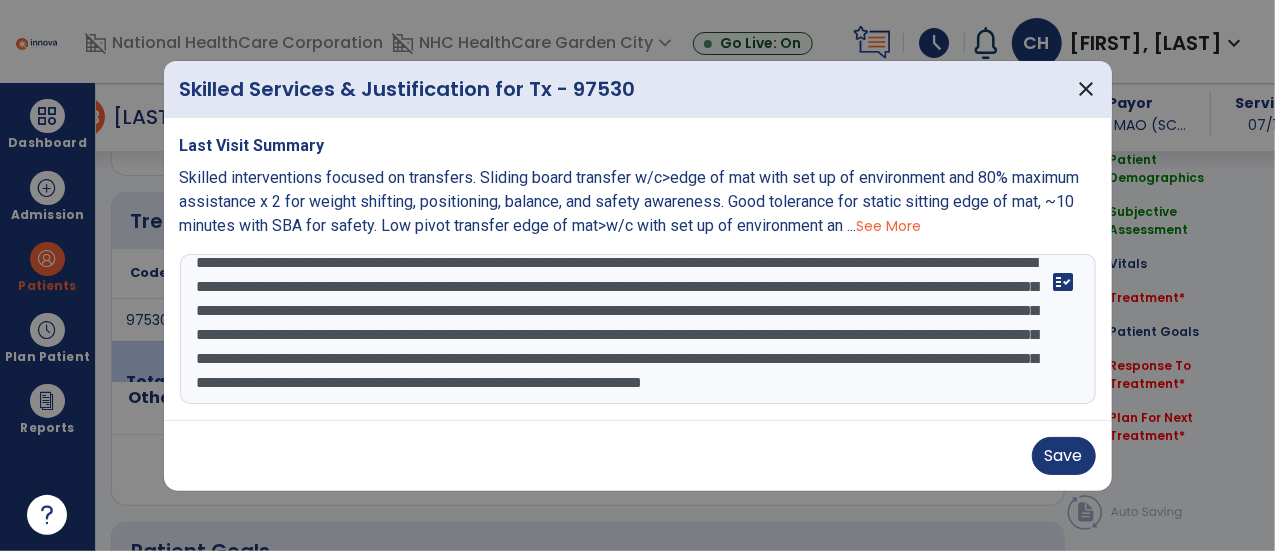click on "**********" at bounding box center (638, 329) 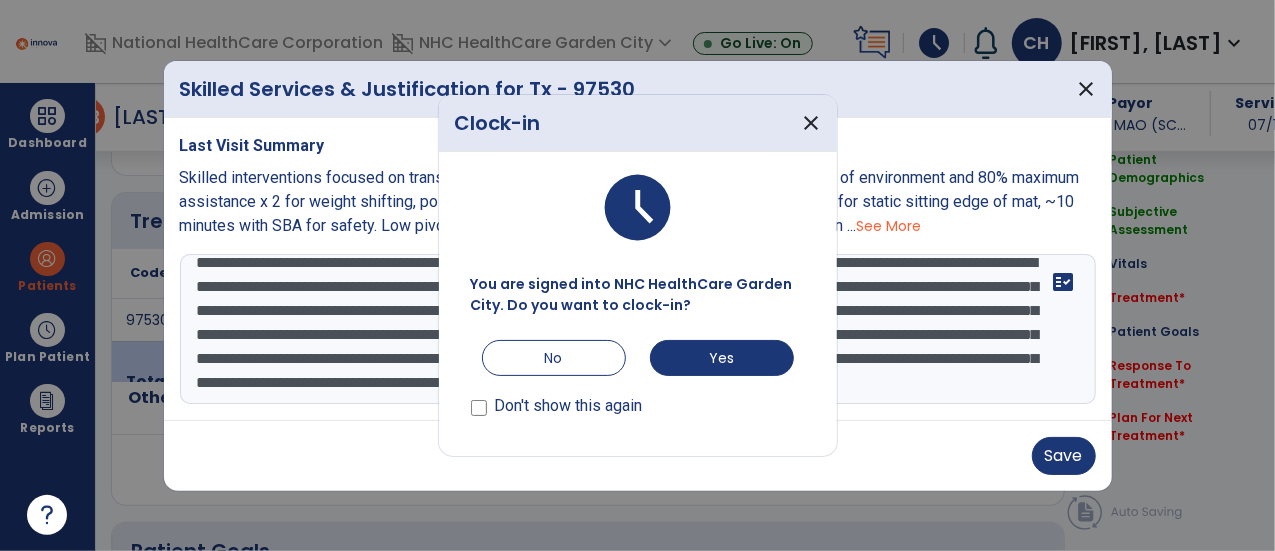 click on "You are signed into NHC HealthCare Garden City. Do you want to clock-in?   No   Yes      Don't show this again" at bounding box center (638, 347) 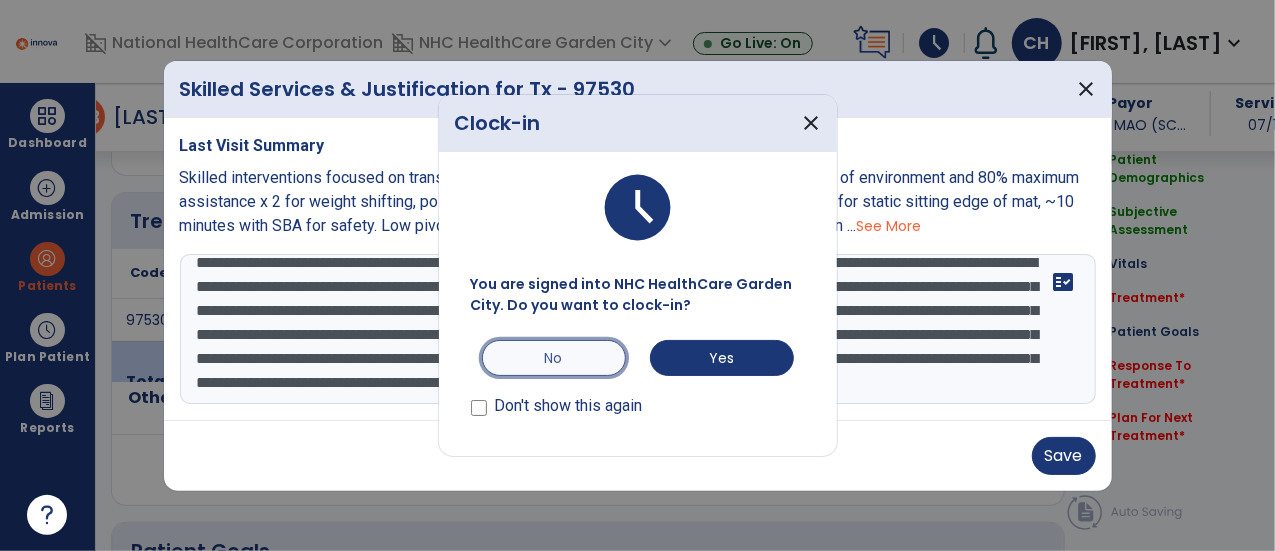 click on "No" at bounding box center (554, 358) 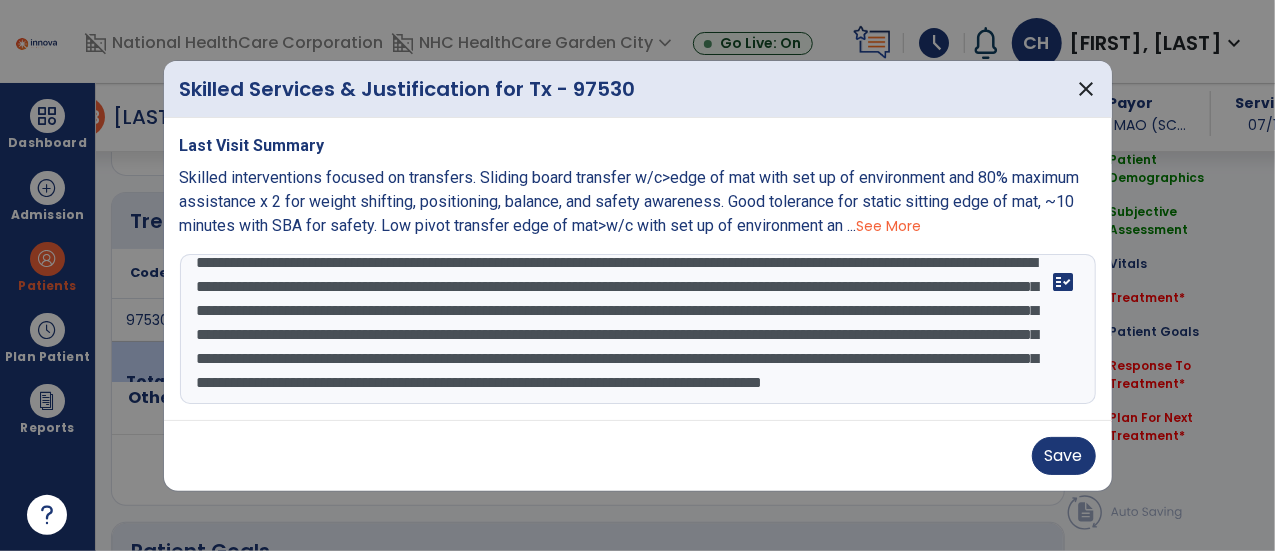 click on "**********" at bounding box center [638, 329] 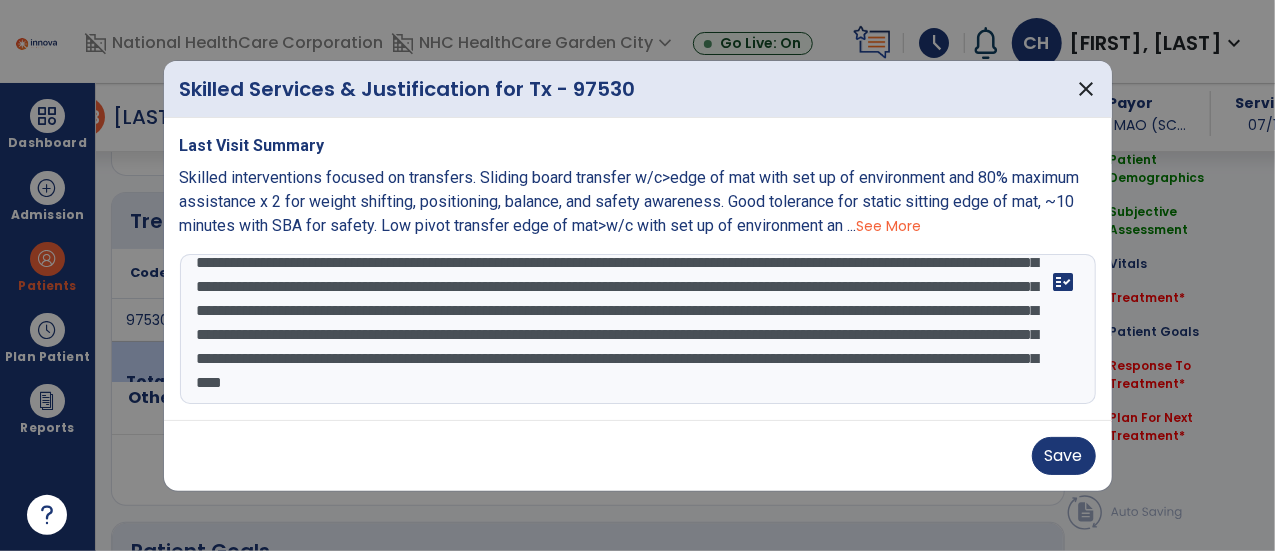scroll, scrollTop: 86, scrollLeft: 0, axis: vertical 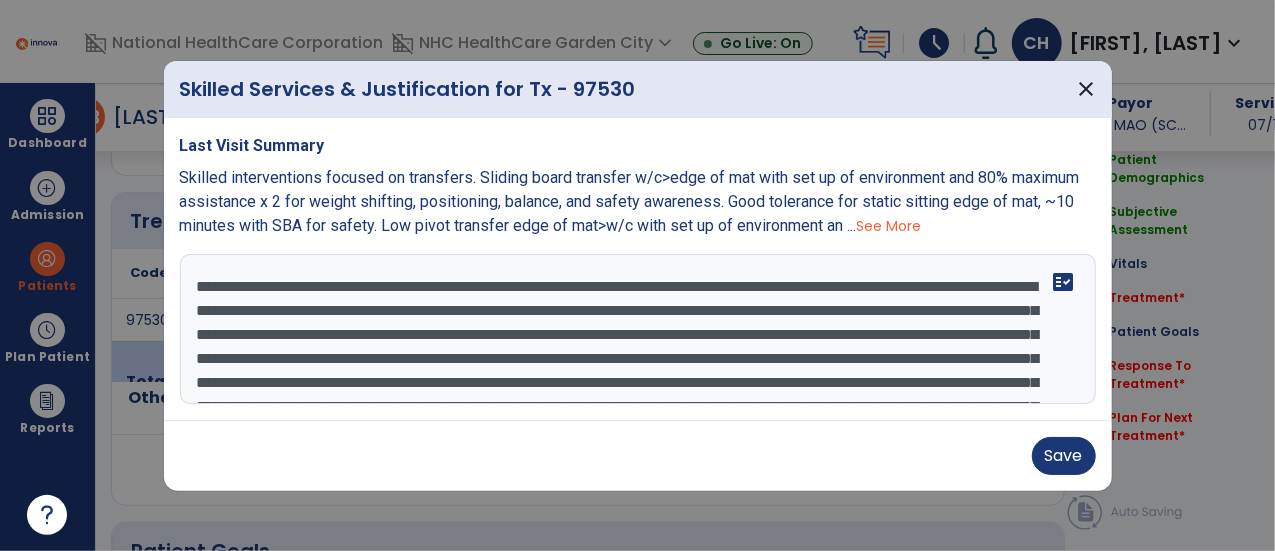 click on "**********" at bounding box center [638, 329] 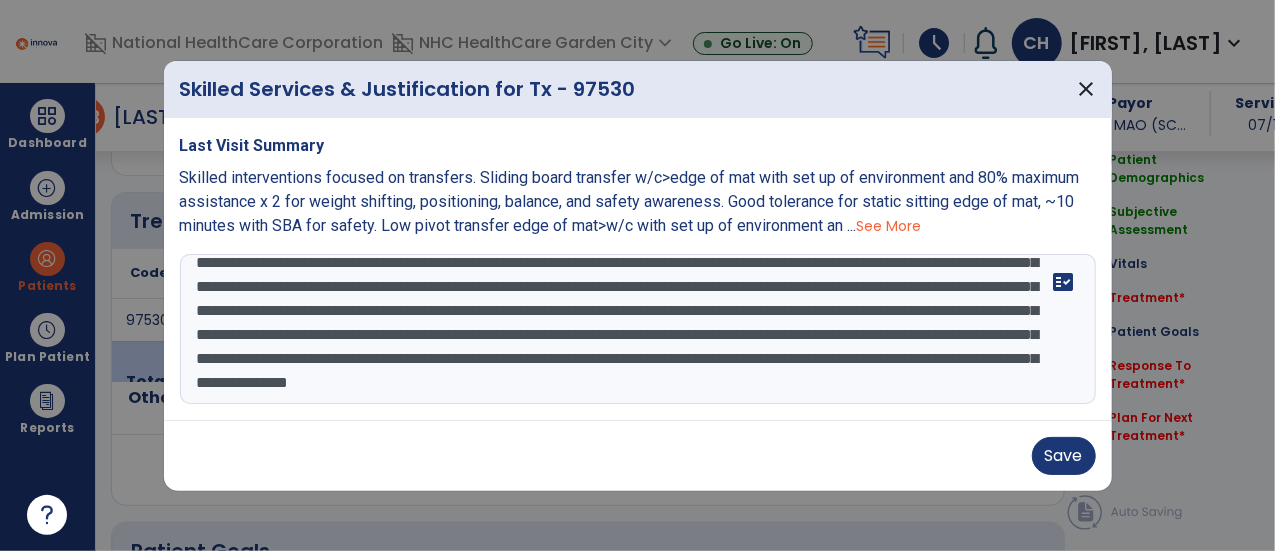 scroll, scrollTop: 96, scrollLeft: 0, axis: vertical 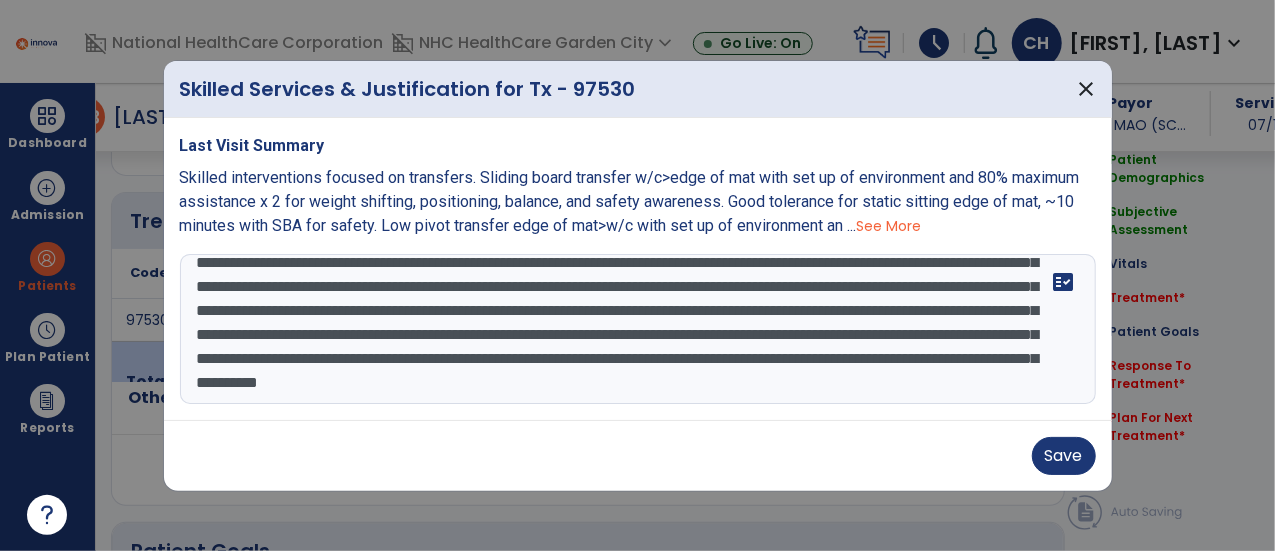 click on "**********" at bounding box center (638, 329) 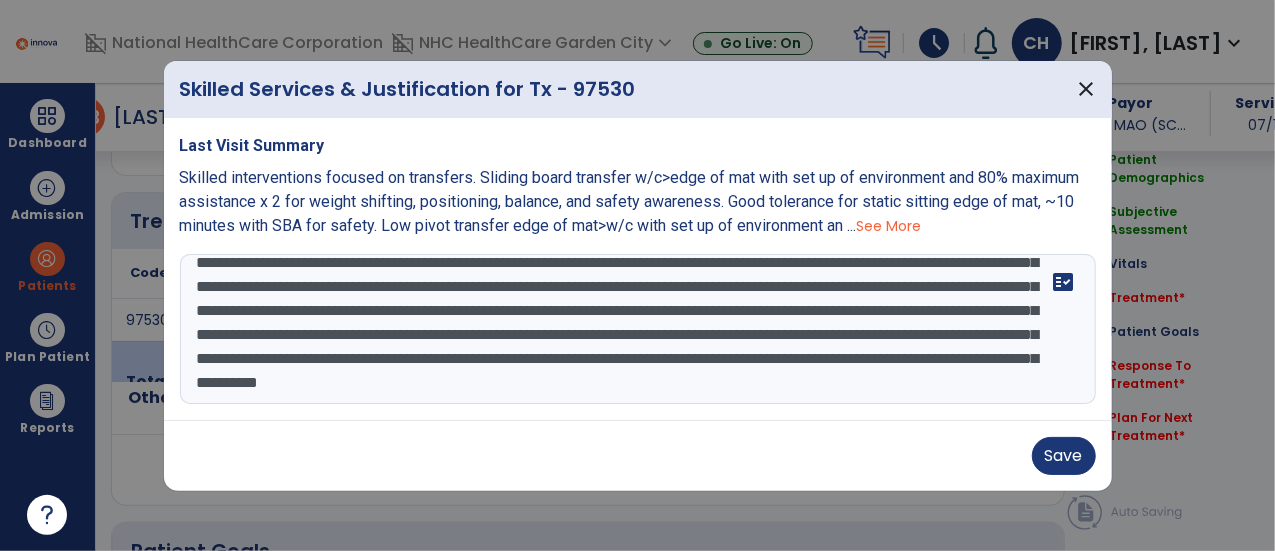 scroll, scrollTop: 23, scrollLeft: 0, axis: vertical 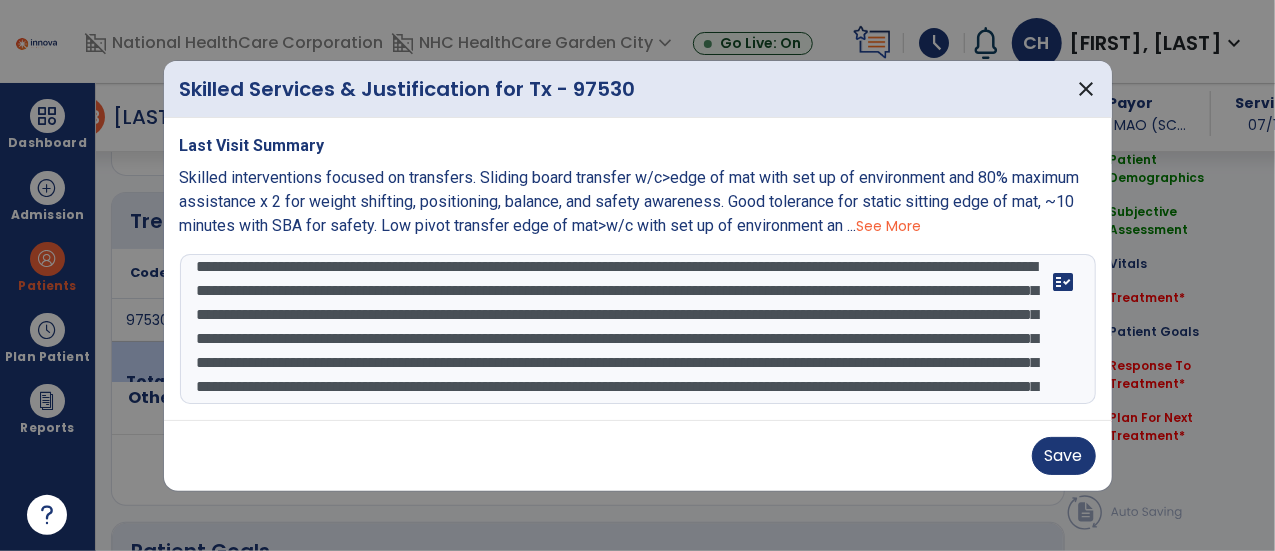 drag, startPoint x: 196, startPoint y: 341, endPoint x: 500, endPoint y: 362, distance: 304.72446 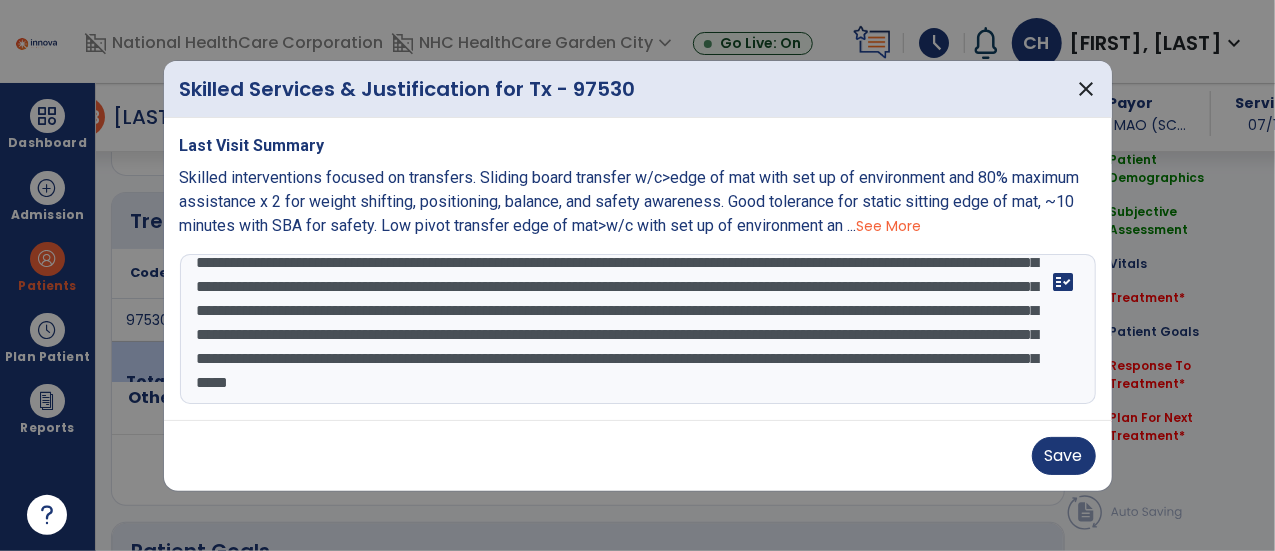 scroll, scrollTop: 72, scrollLeft: 0, axis: vertical 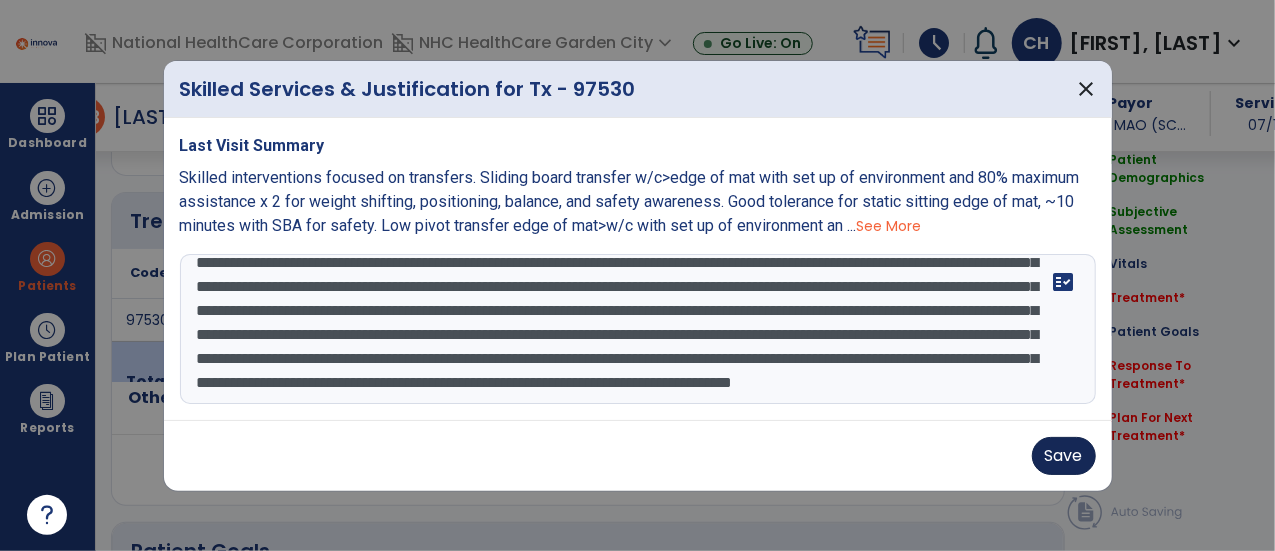 type on "**********" 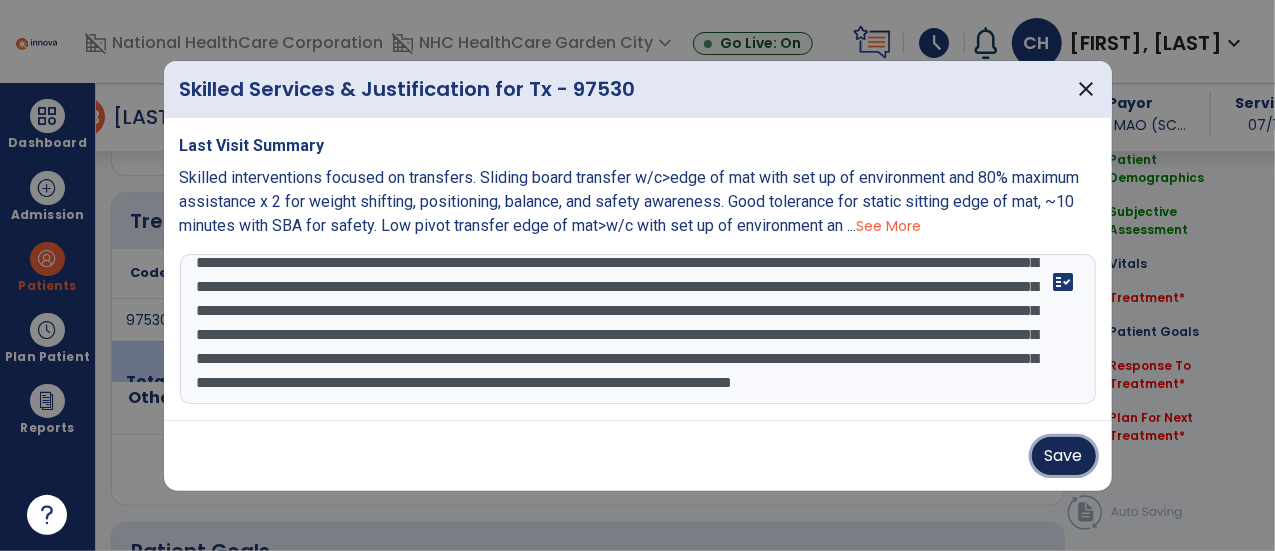 click on "Save" at bounding box center [1064, 456] 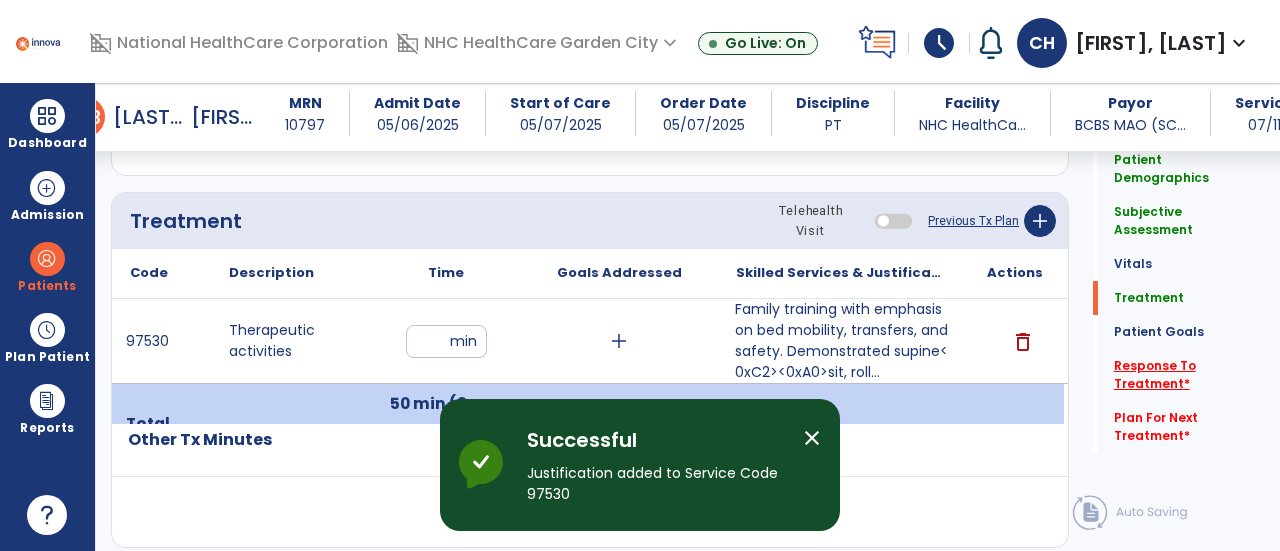 click on "Response To Treatment   *" 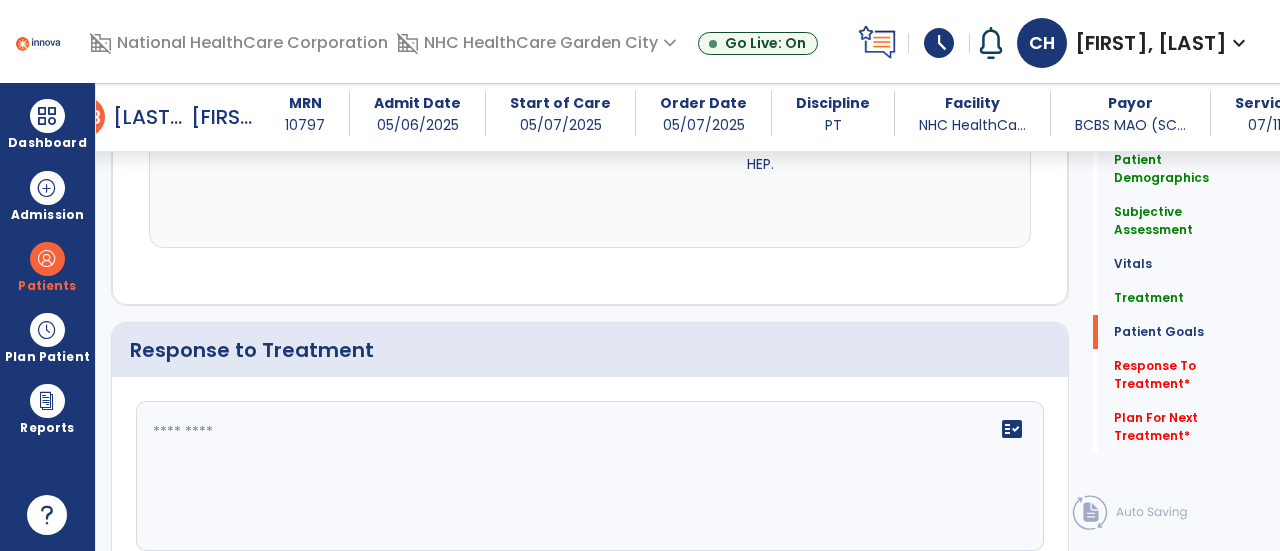 scroll, scrollTop: 3354, scrollLeft: 0, axis: vertical 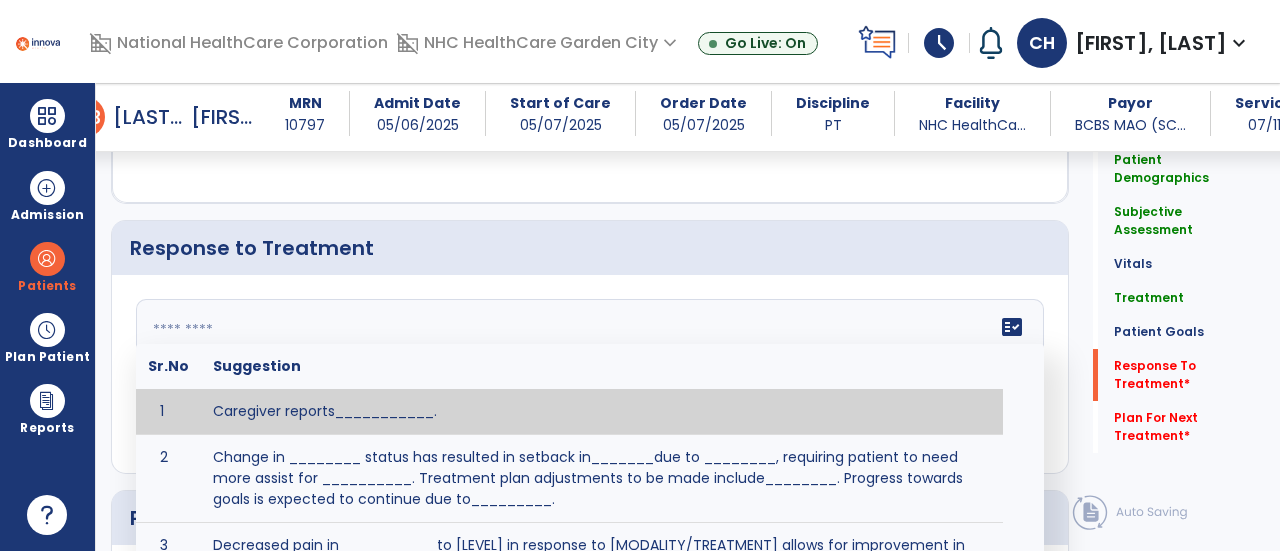 click on "fact_check  Sr.No Suggestion 1 Caregiver reports___________. 2 Change in ________ status has resulted in setback in_______due to ________, requiring patient to need more assist for __________.   Treatment plan adjustments to be made include________.  Progress towards goals is expected to continue due to_________. 3 Decreased pain in __________ to [LEVEL] in response to [MODALITY/TREATMENT] allows for improvement in _________. 4 Functional gains in _______ have impacted the patient's ability to perform_________ with a reduction in assist levels to_________. 5 Functional progress this week has been significant due to__________. 6 Gains in ________ have improved the patient's ability to perform ______with decreased levels of assist to___________. 7 Improvement in ________allows patient to tolerate higher levels of challenges in_________. 8 Pain in [AREA] has decreased to [LEVEL] in response to [TREATMENT/MODALITY], allowing fore ease in completing__________. 9 10 11 12 13 14 15 16 17 18 19 20 21" 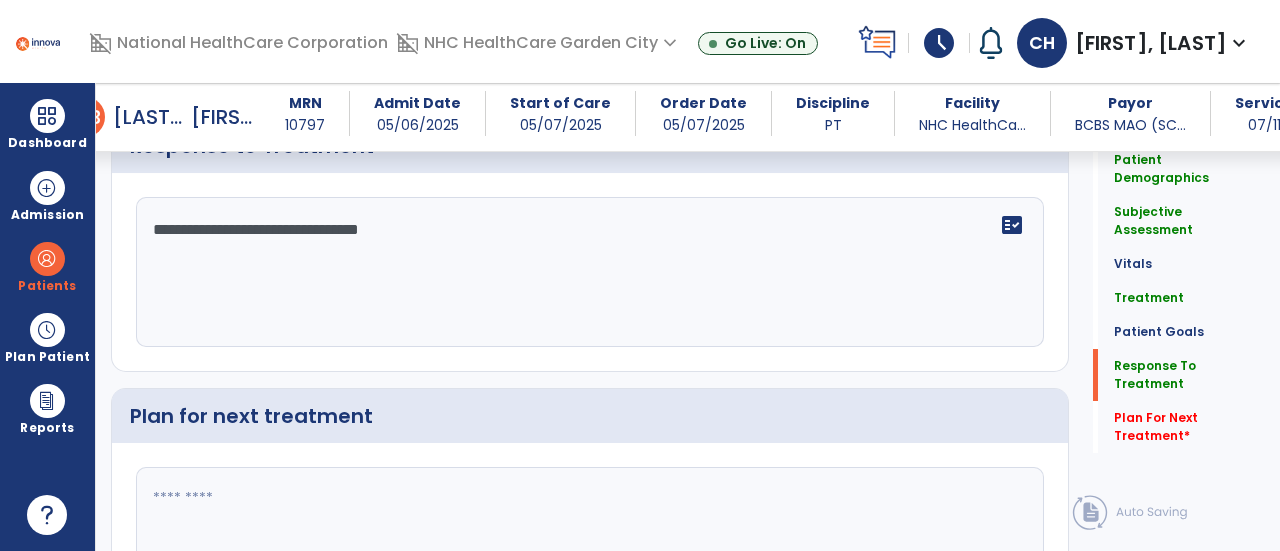 scroll, scrollTop: 3580, scrollLeft: 0, axis: vertical 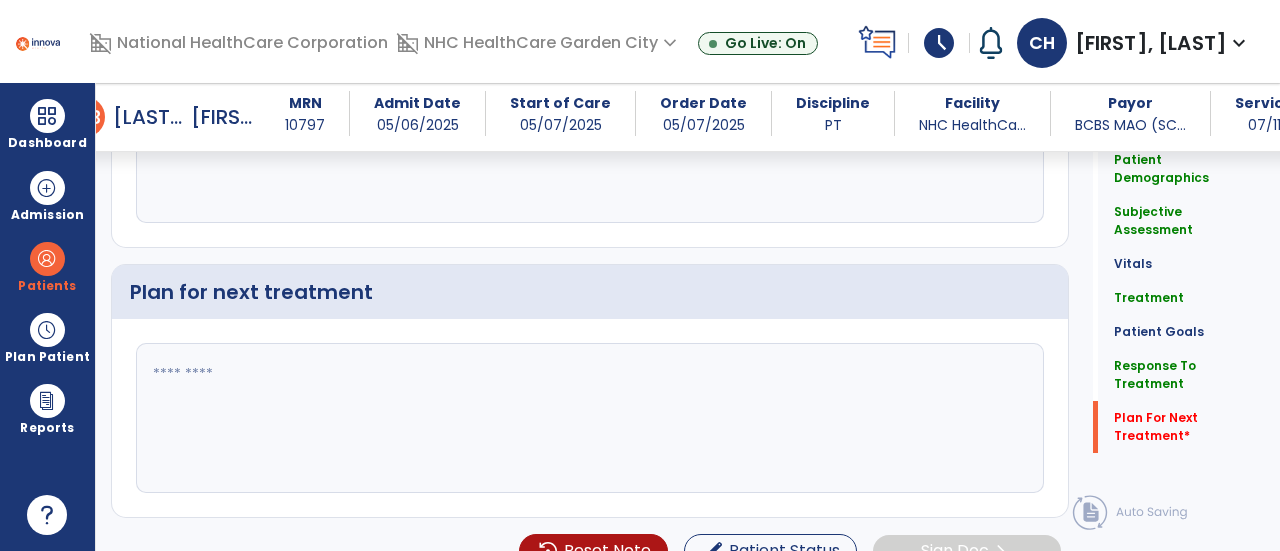 type on "**********" 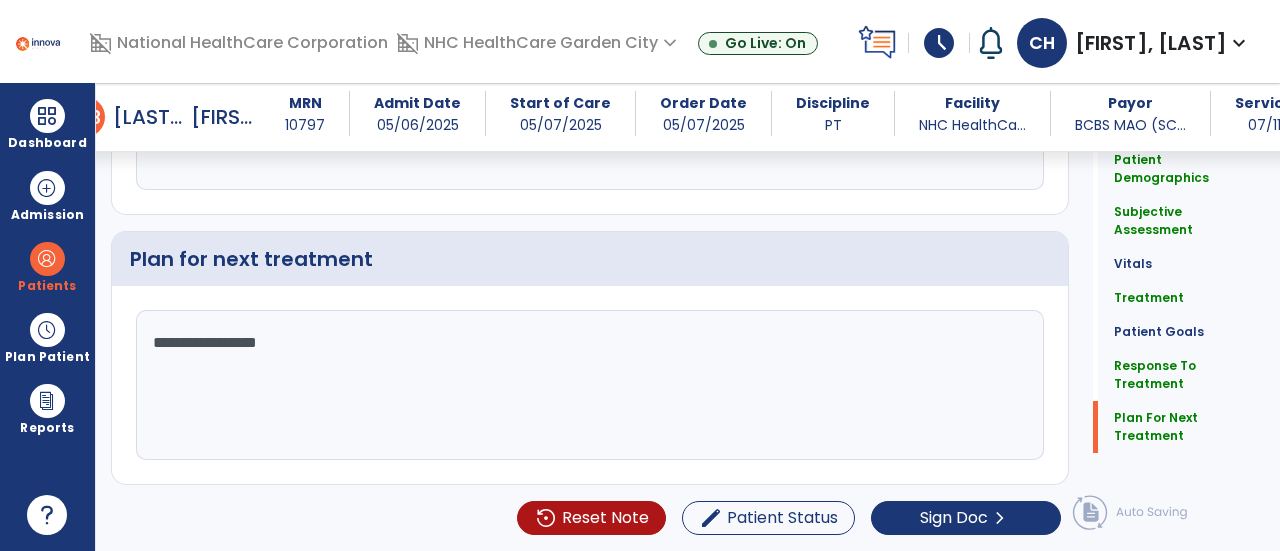 scroll, scrollTop: 3580, scrollLeft: 0, axis: vertical 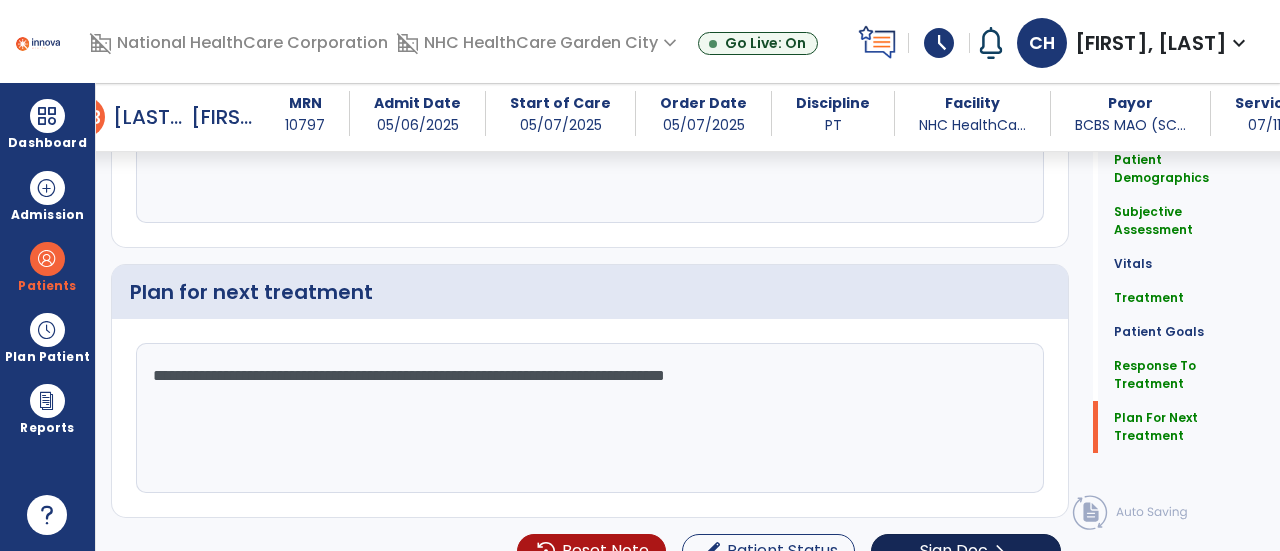 type on "**********" 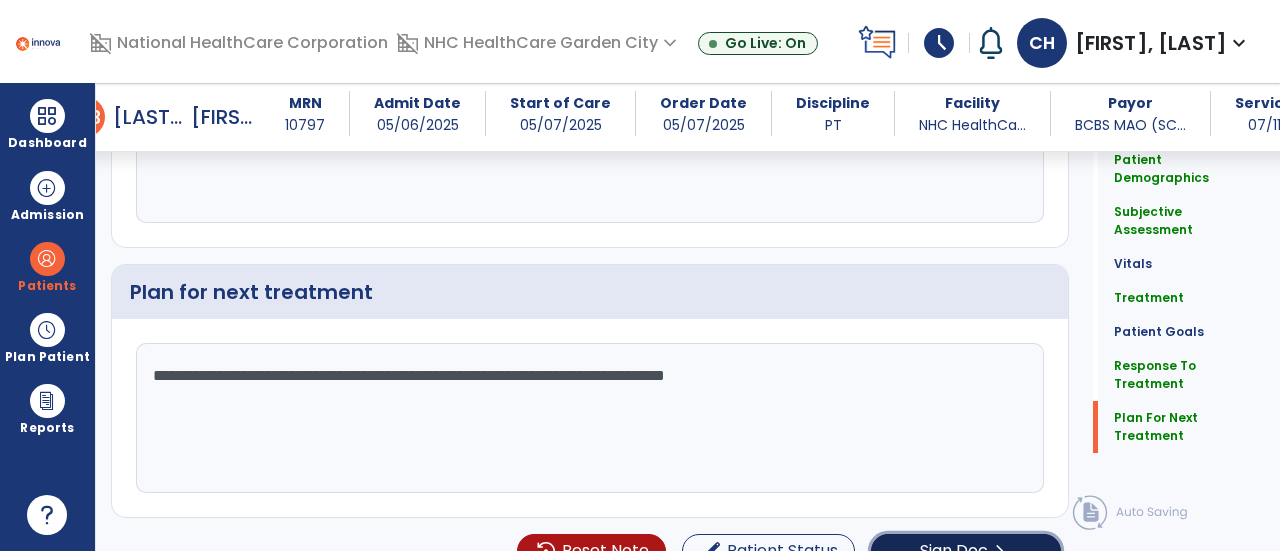 click on "Sign Doc" 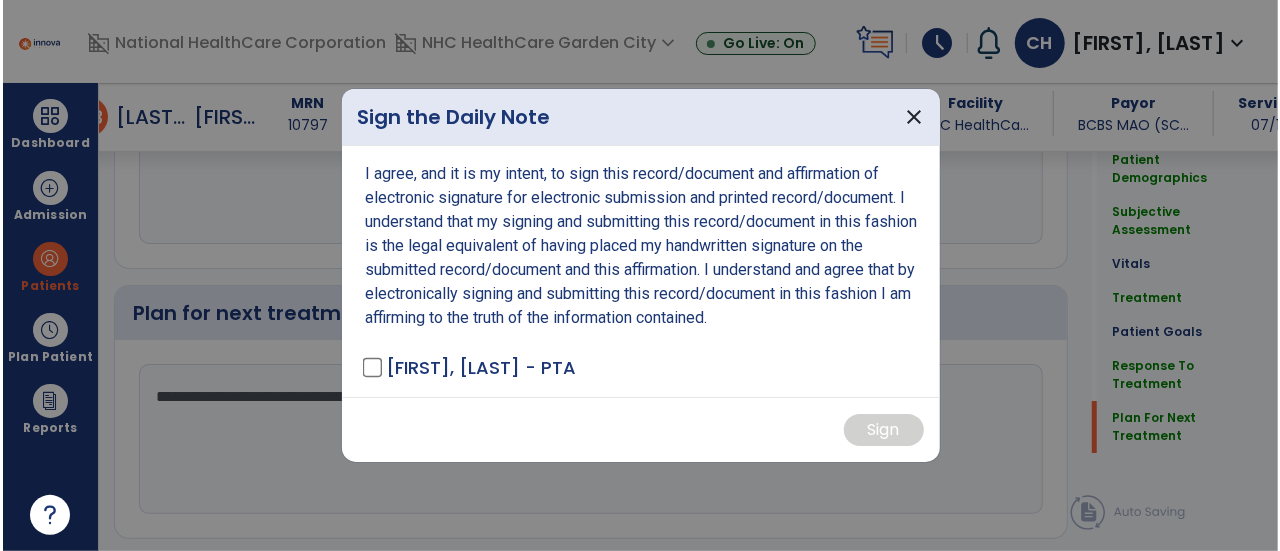 scroll, scrollTop: 3580, scrollLeft: 0, axis: vertical 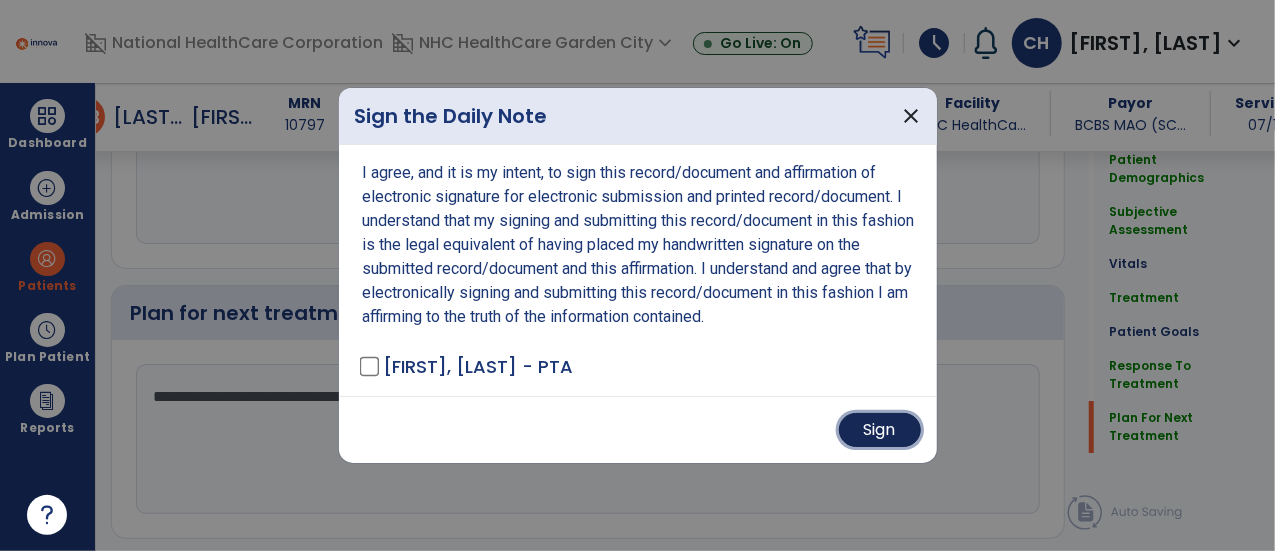 click on "Sign" at bounding box center (880, 430) 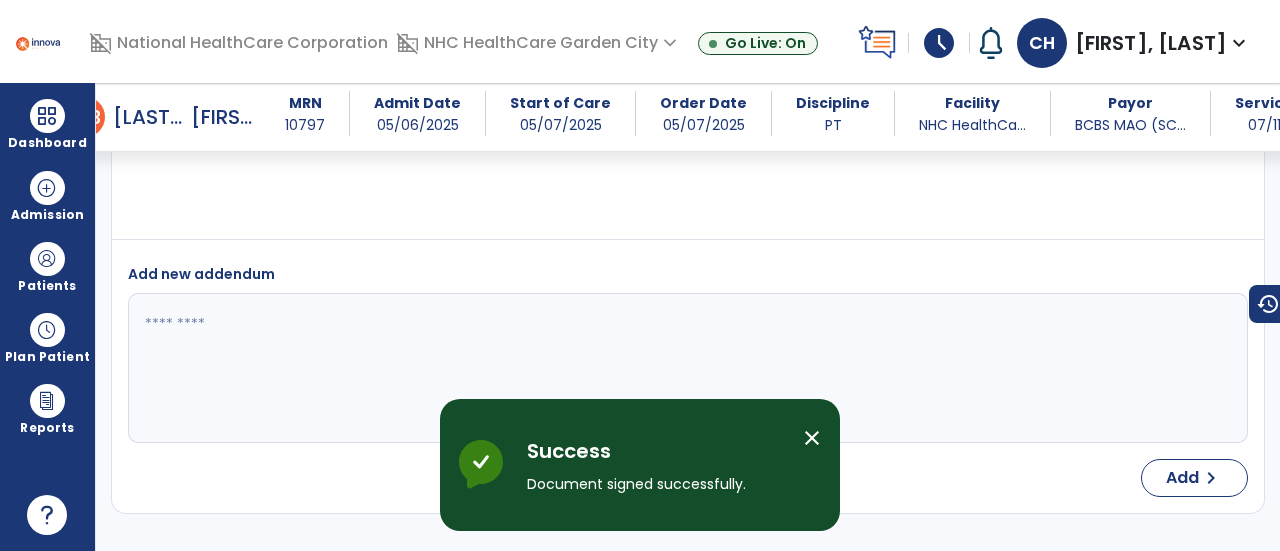 scroll, scrollTop: 5898, scrollLeft: 0, axis: vertical 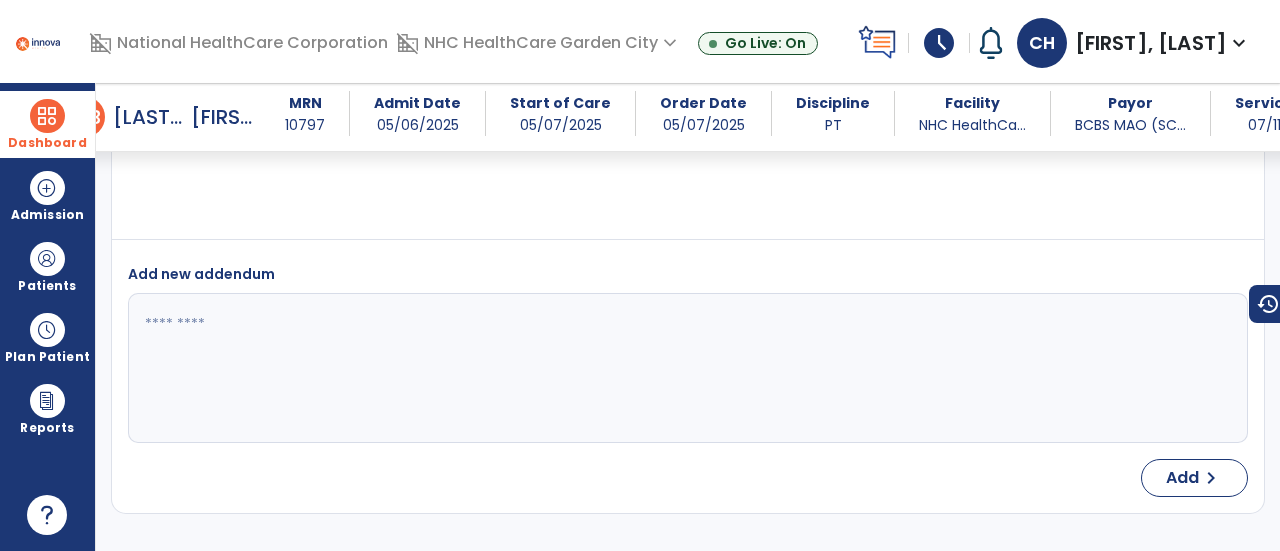 click on "Dashboard" at bounding box center [47, 124] 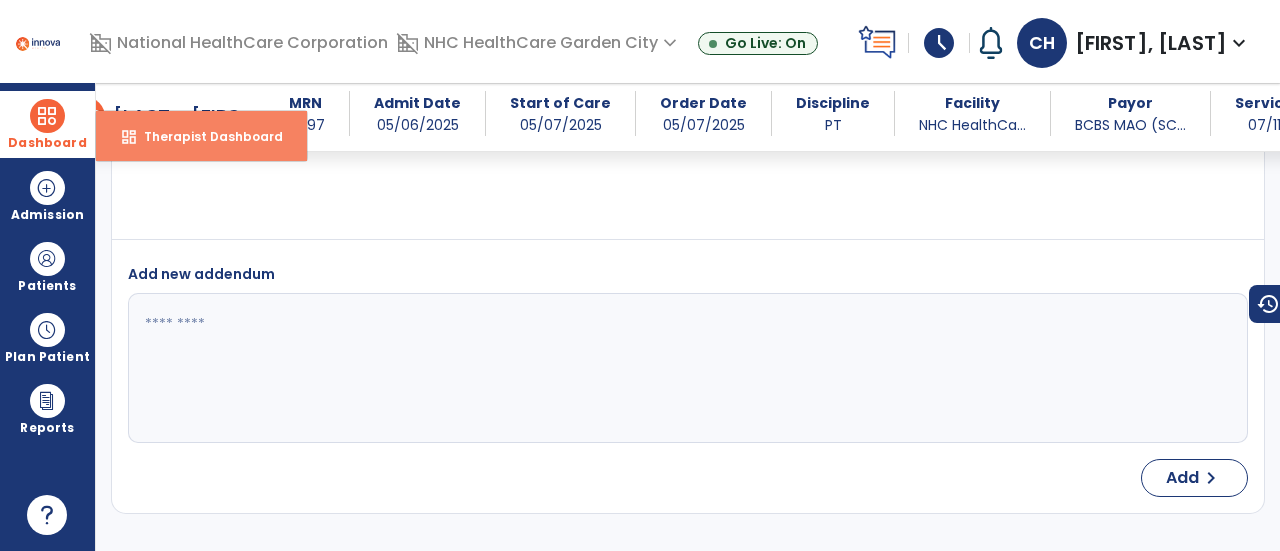 click on "Therapist Dashboard" at bounding box center (205, 136) 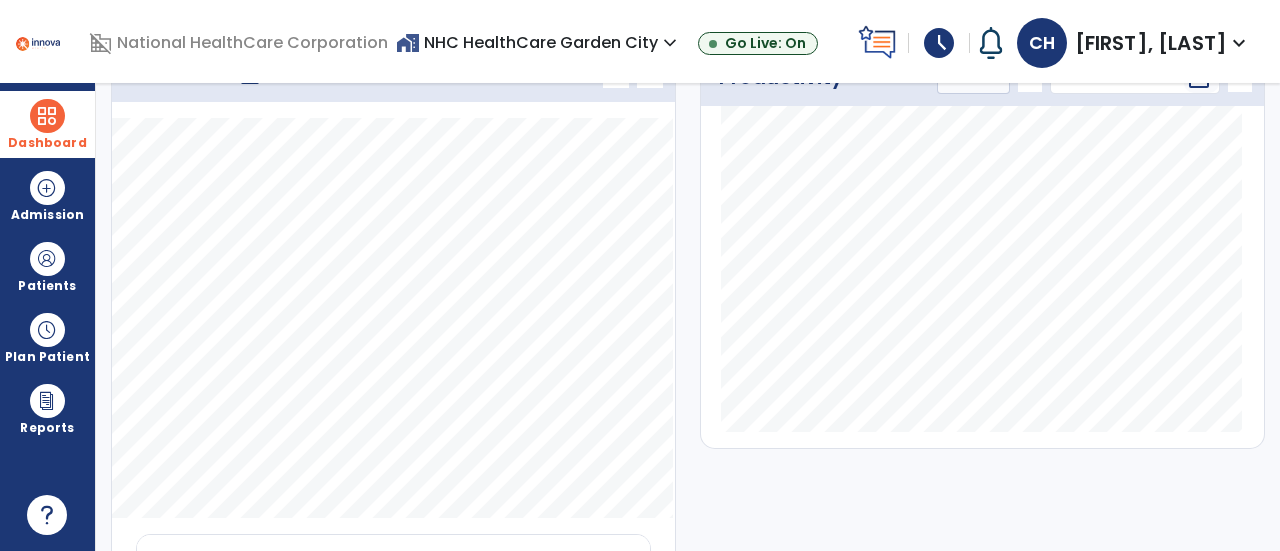 scroll, scrollTop: 254, scrollLeft: 0, axis: vertical 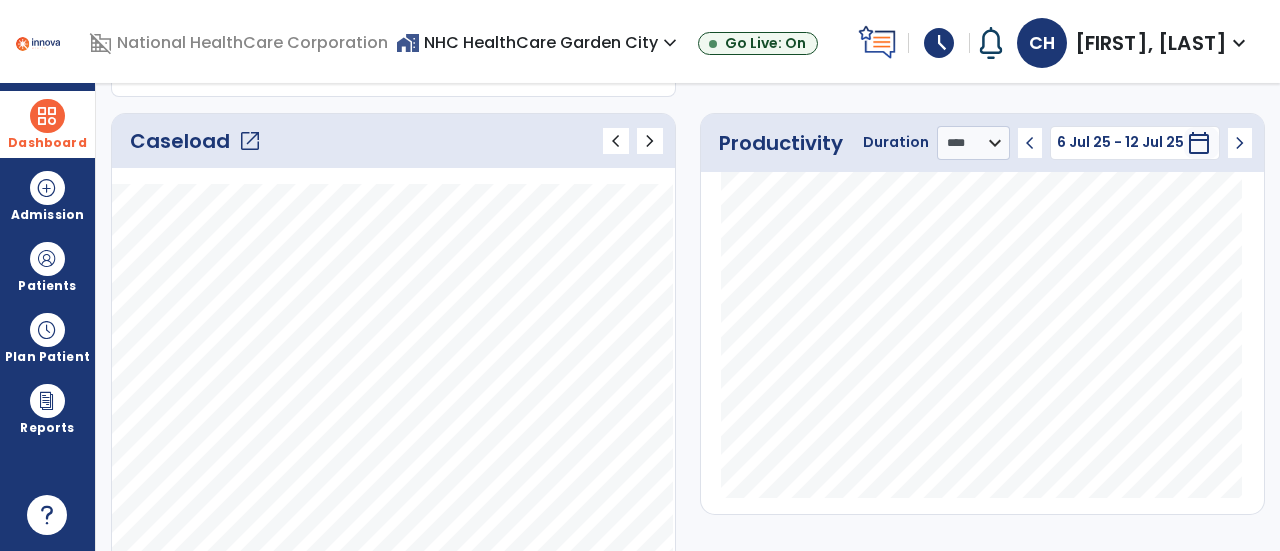 click on "Dashboard" at bounding box center (47, 143) 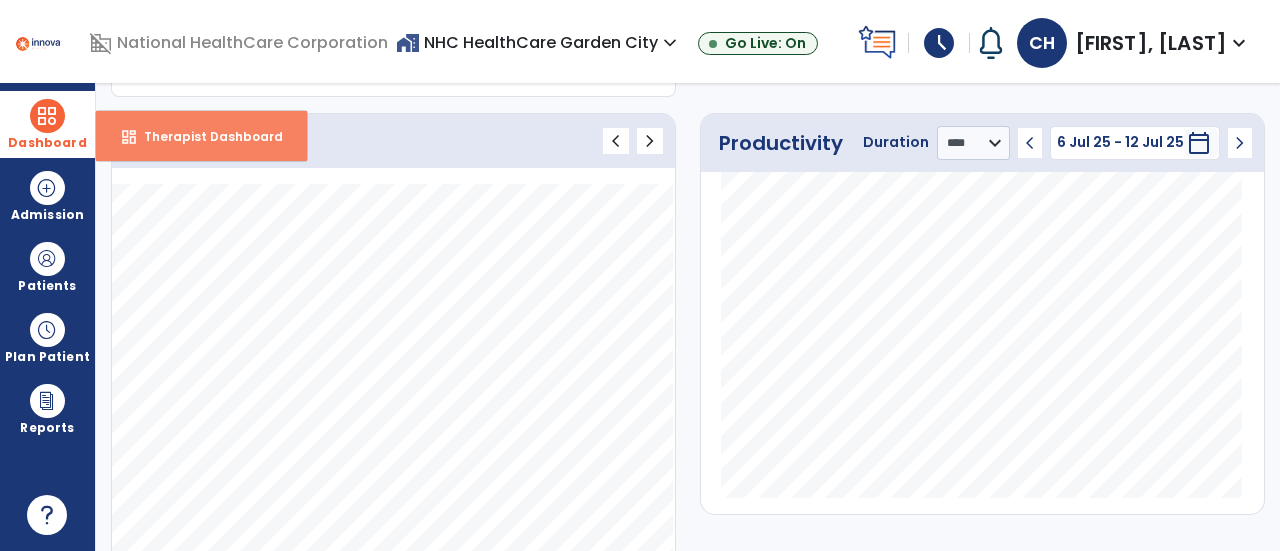 click on "Therapist Dashboard" at bounding box center [205, 136] 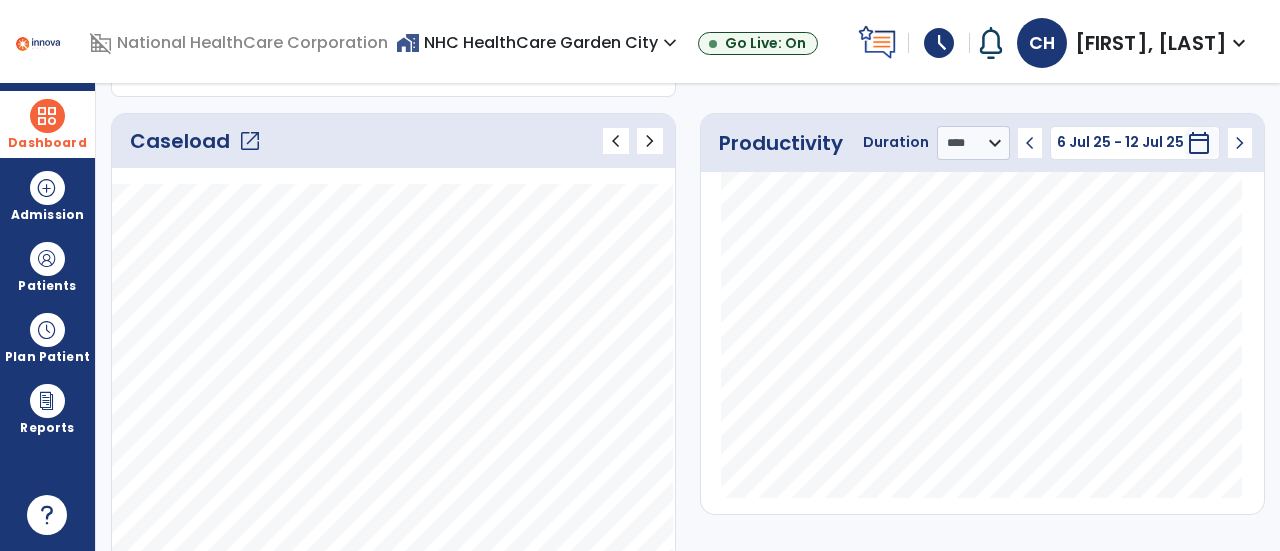 click on "Caseload   open_in_new" 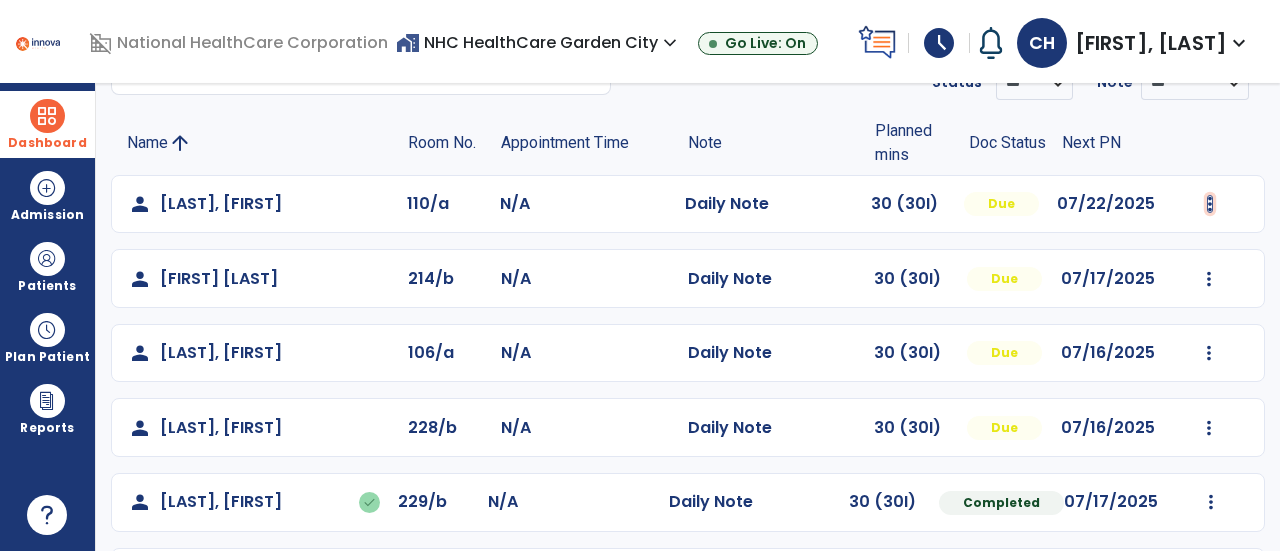click at bounding box center [1210, 204] 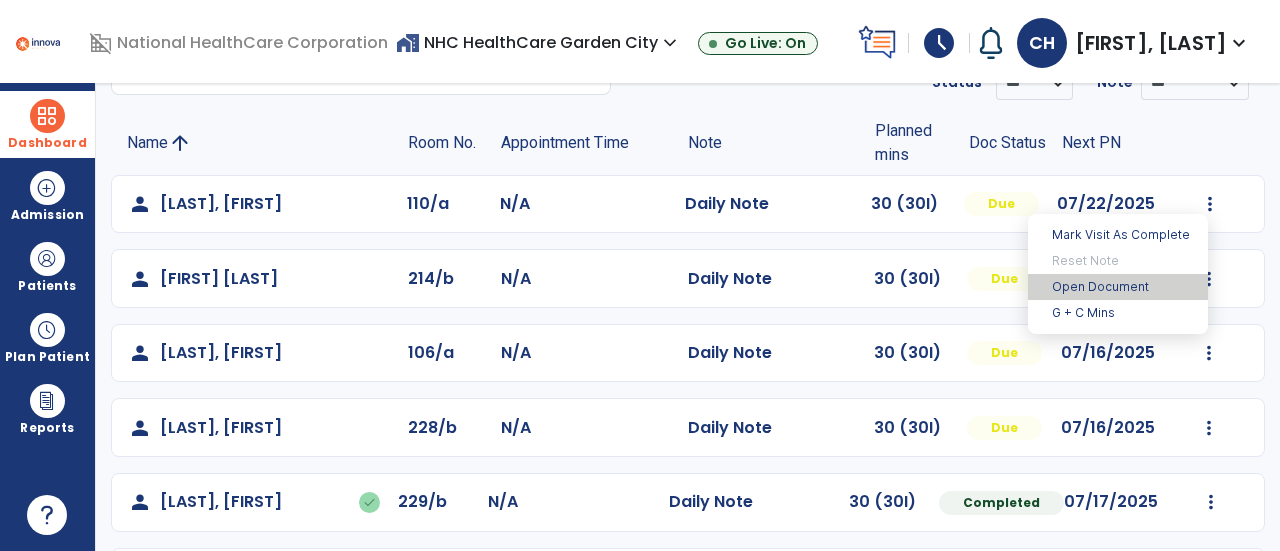 click on "Open Document" at bounding box center (1118, 287) 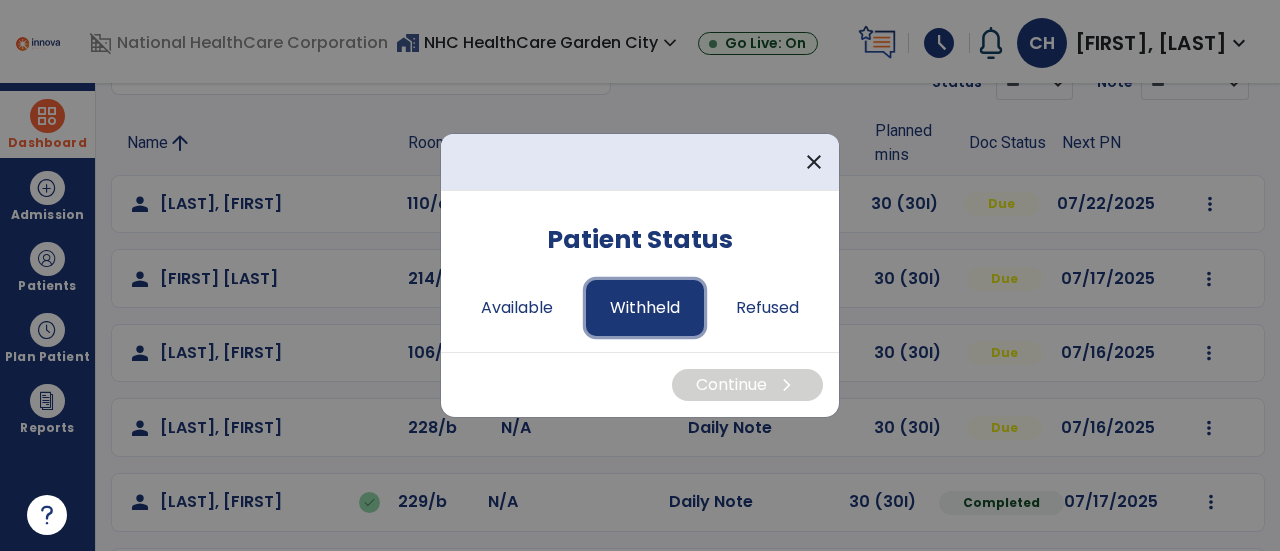 click on "Withheld" at bounding box center (645, 308) 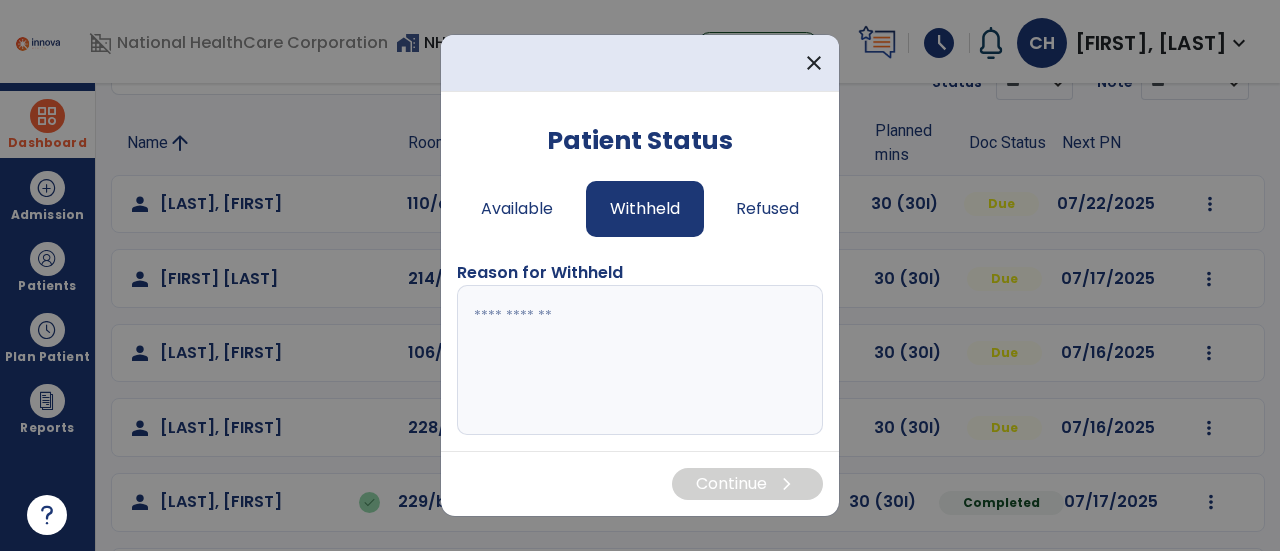 click at bounding box center [640, 360] 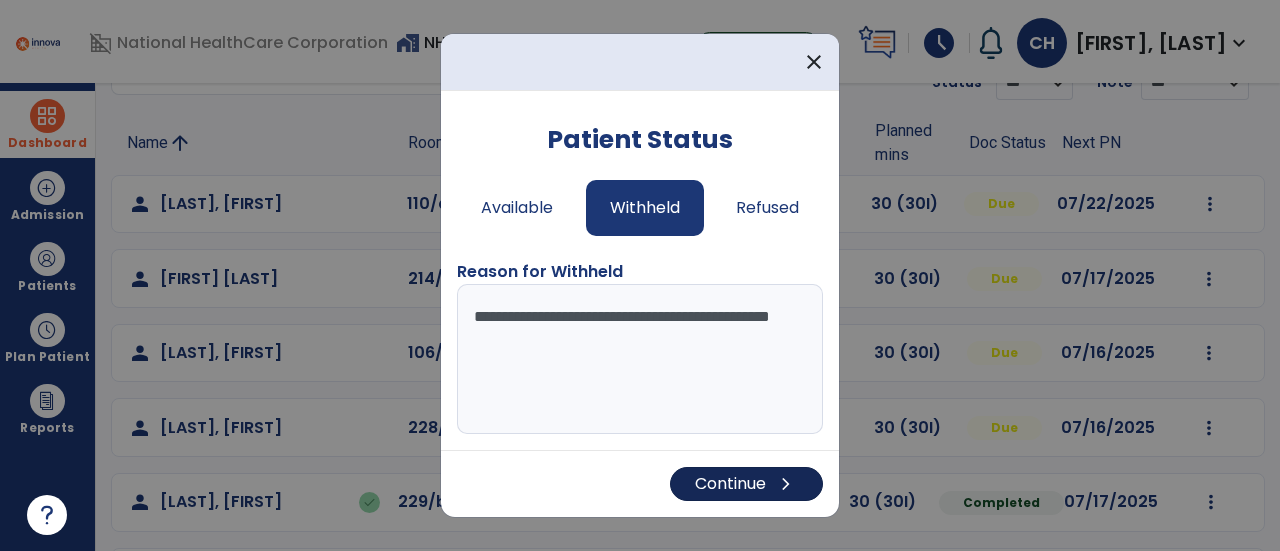 type on "**********" 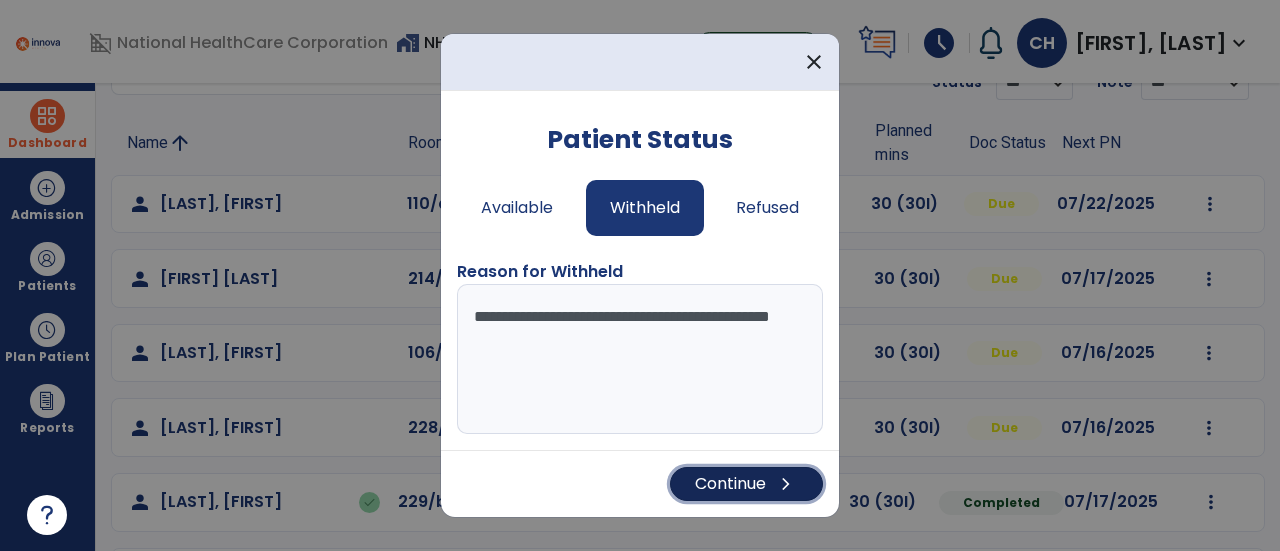 click on "Continue   chevron_right" at bounding box center (746, 484) 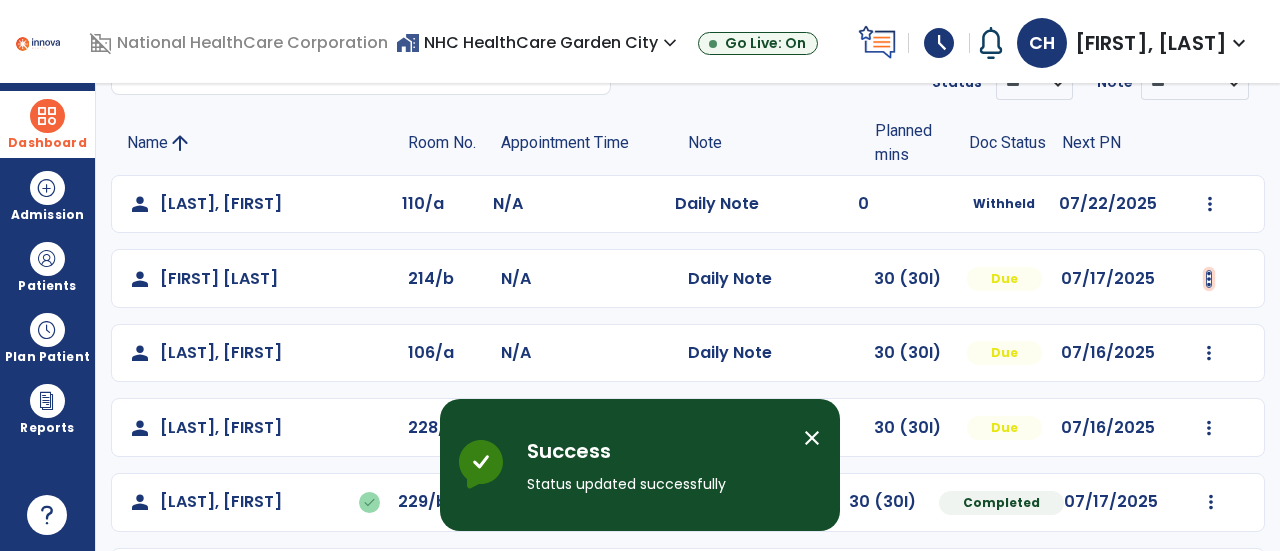 click at bounding box center (1210, 204) 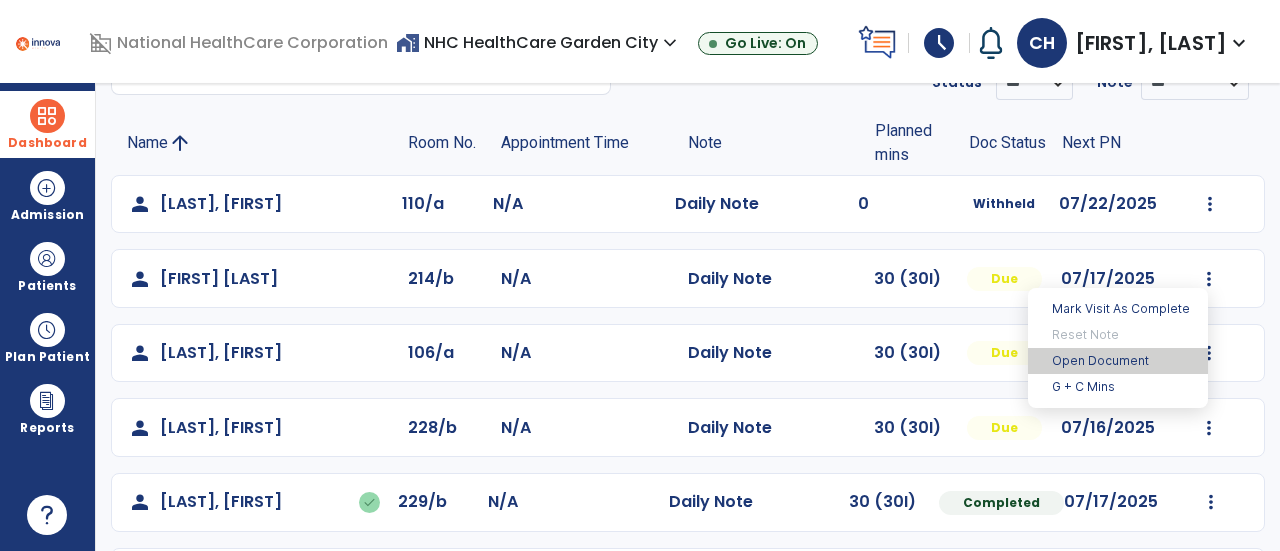 click on "Open Document" at bounding box center [1118, 361] 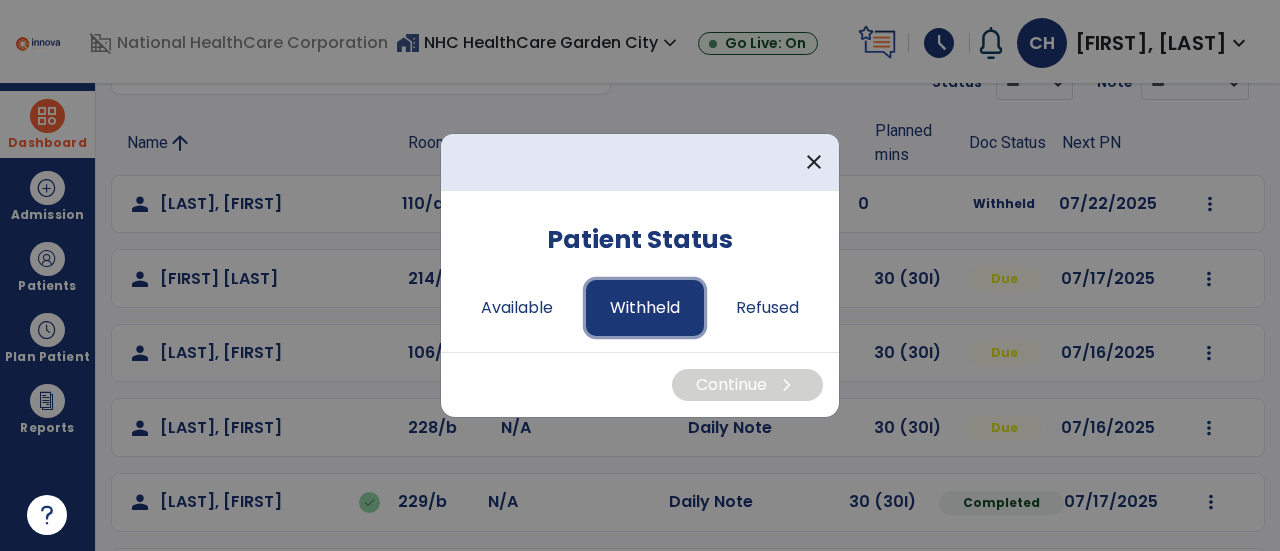 click on "Withheld" at bounding box center [645, 308] 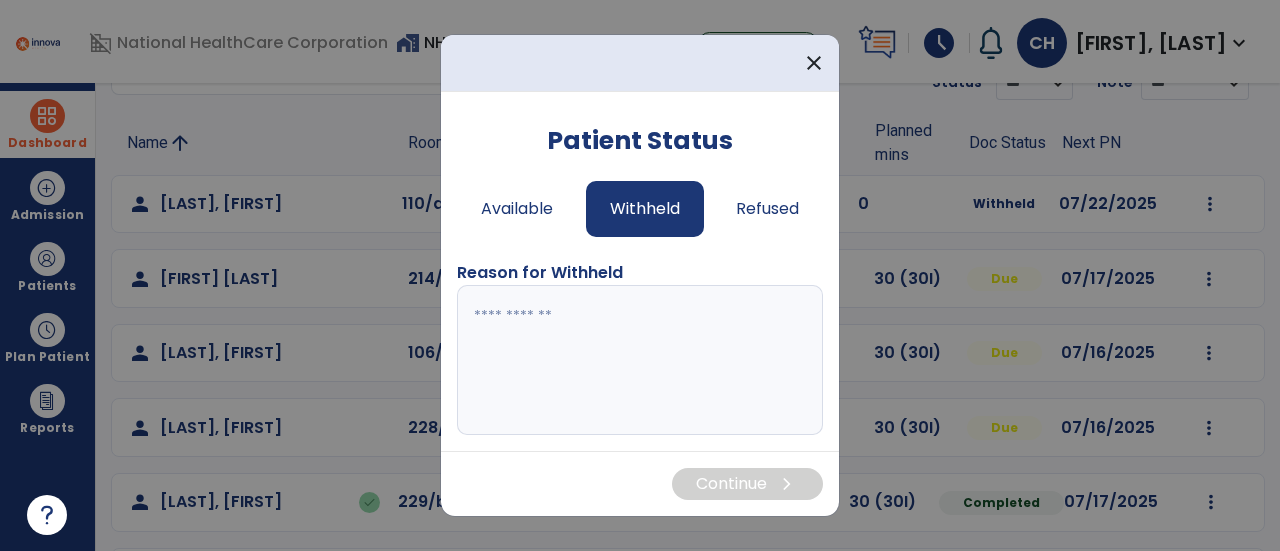 click at bounding box center [640, 360] 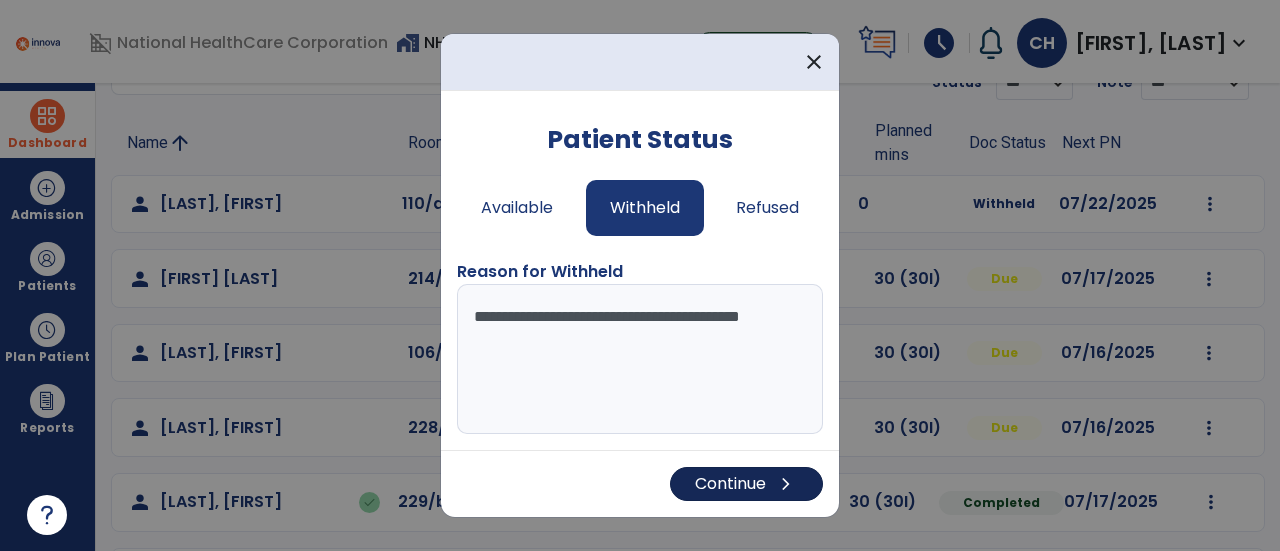 type on "**********" 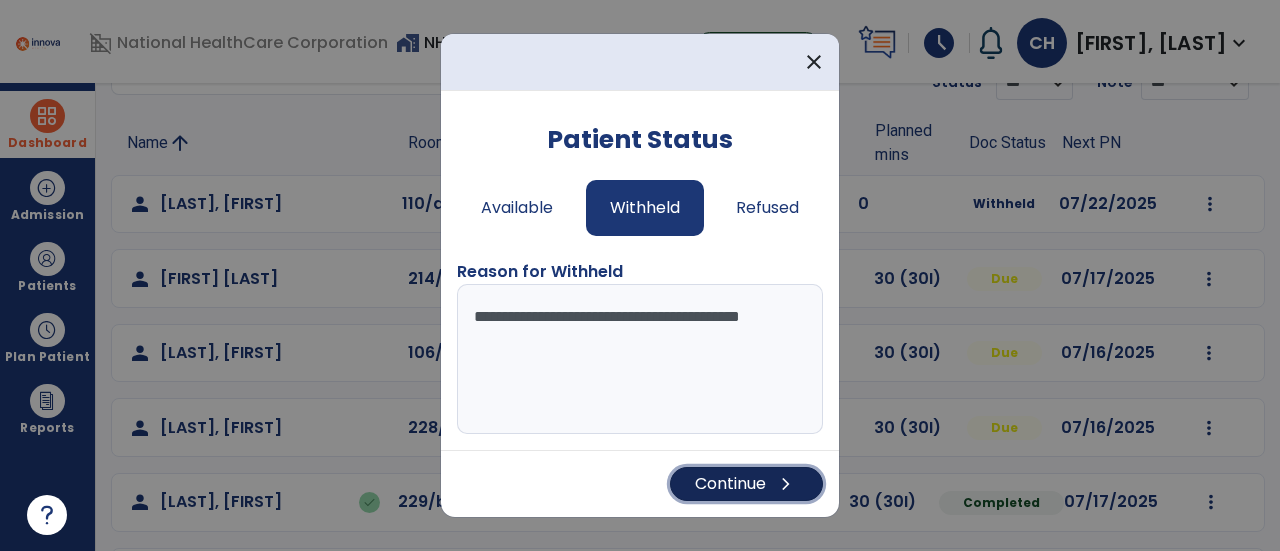 click on "Continue   chevron_right" at bounding box center (746, 484) 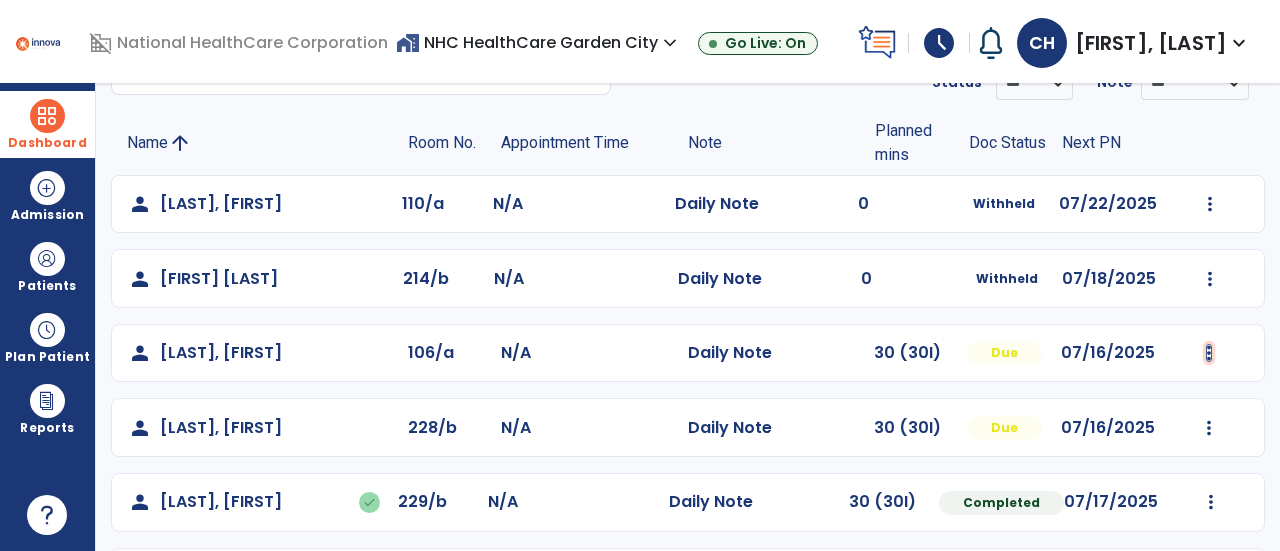 click at bounding box center [1210, 204] 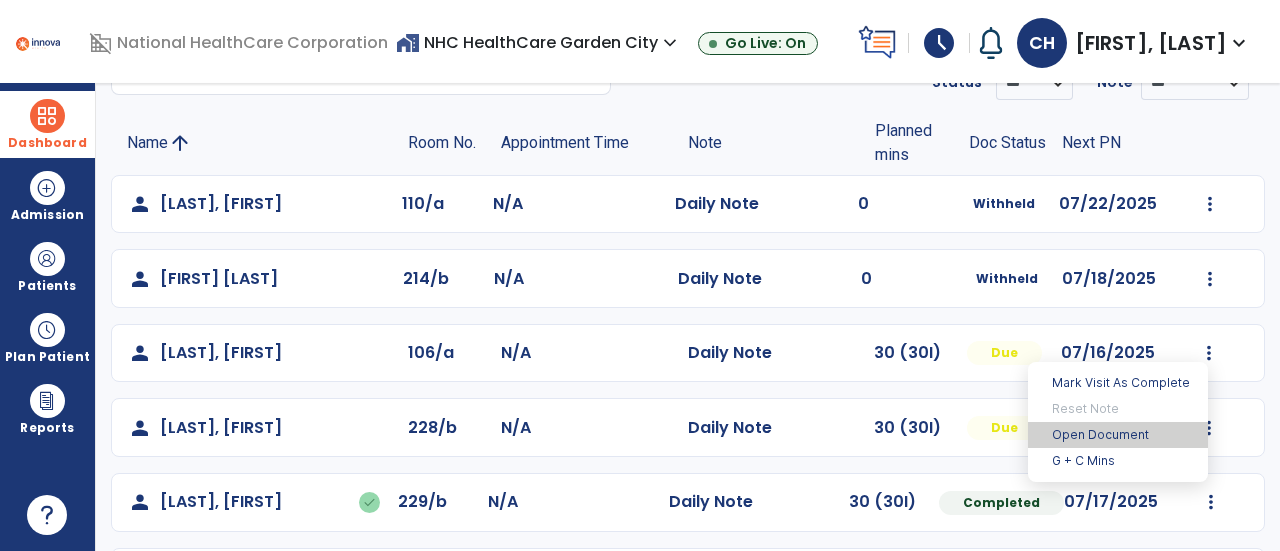 click on "Open Document" at bounding box center (1118, 435) 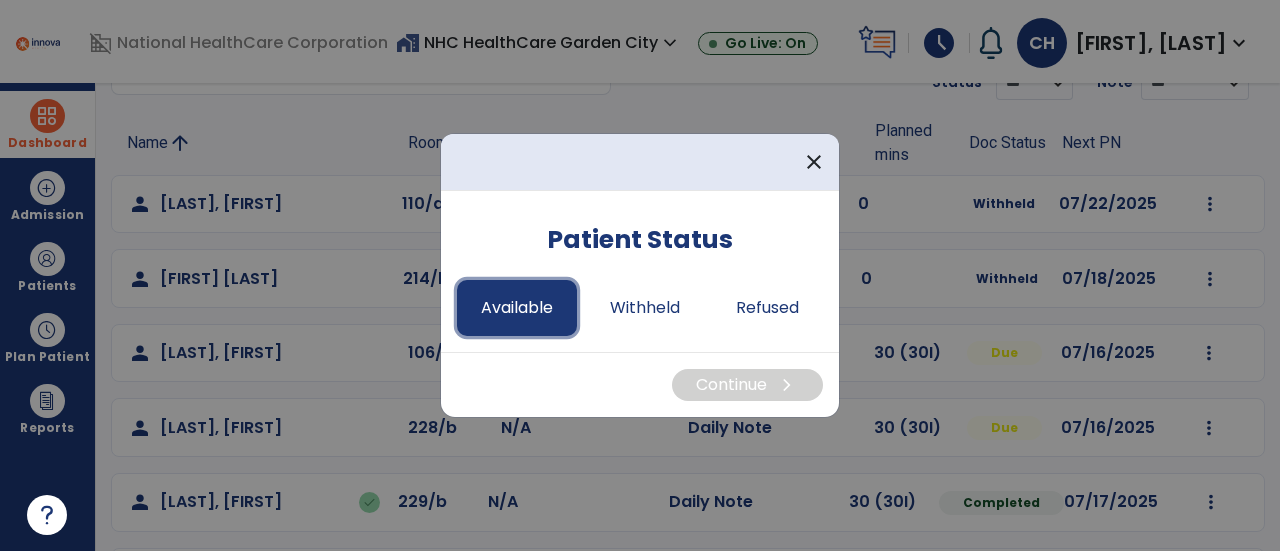 click on "Available" at bounding box center [517, 308] 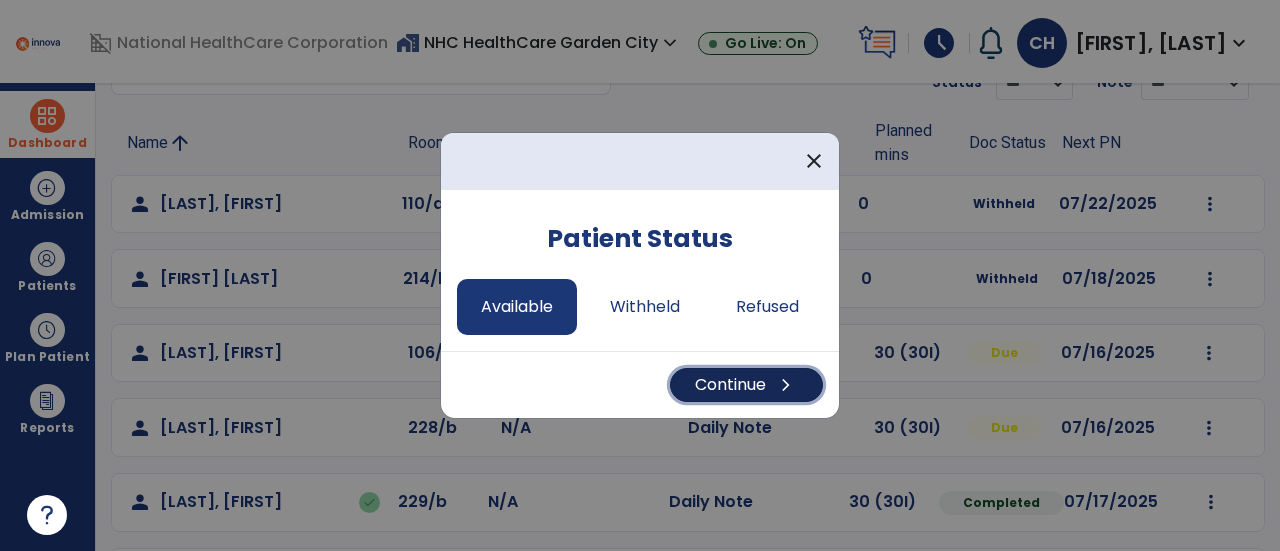 click on "Continue   chevron_right" at bounding box center (746, 385) 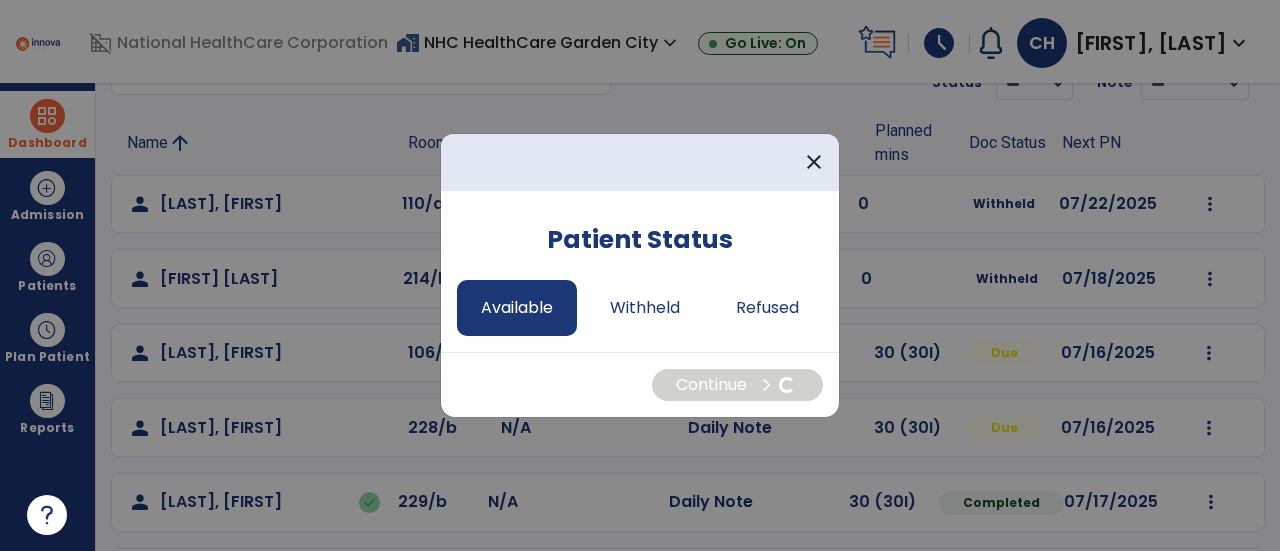select on "*" 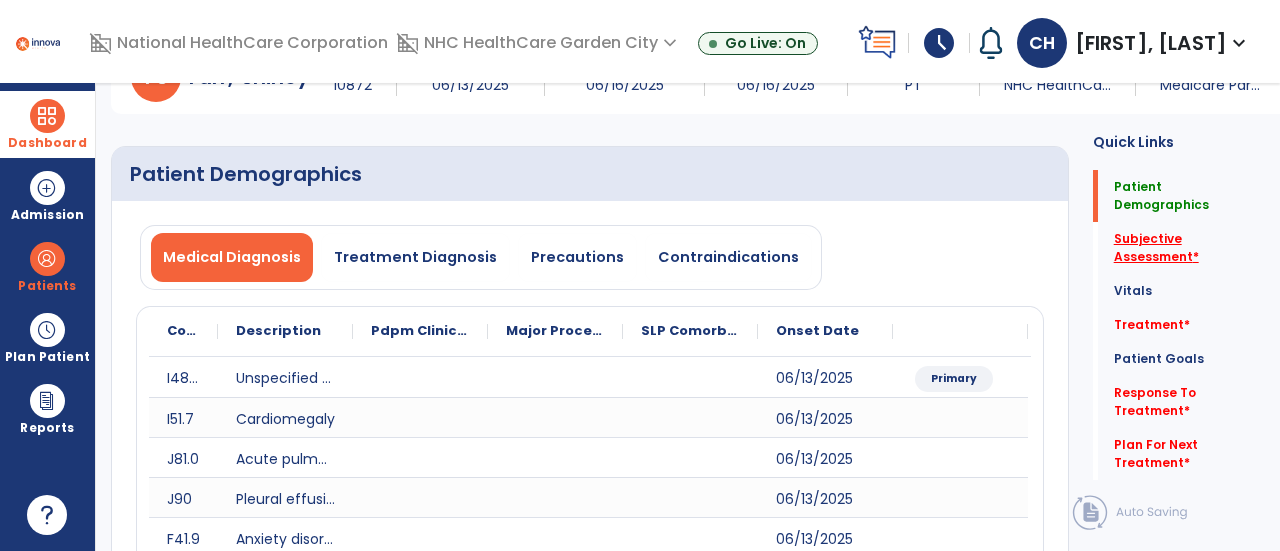 click on "Subjective Assessment   *" 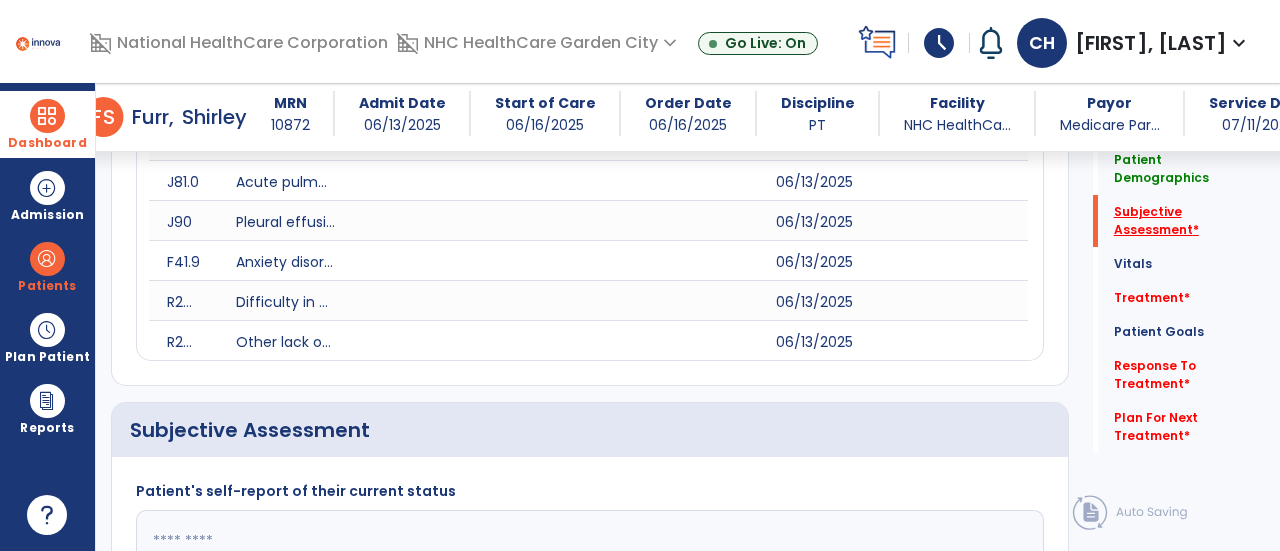 scroll, scrollTop: 609, scrollLeft: 0, axis: vertical 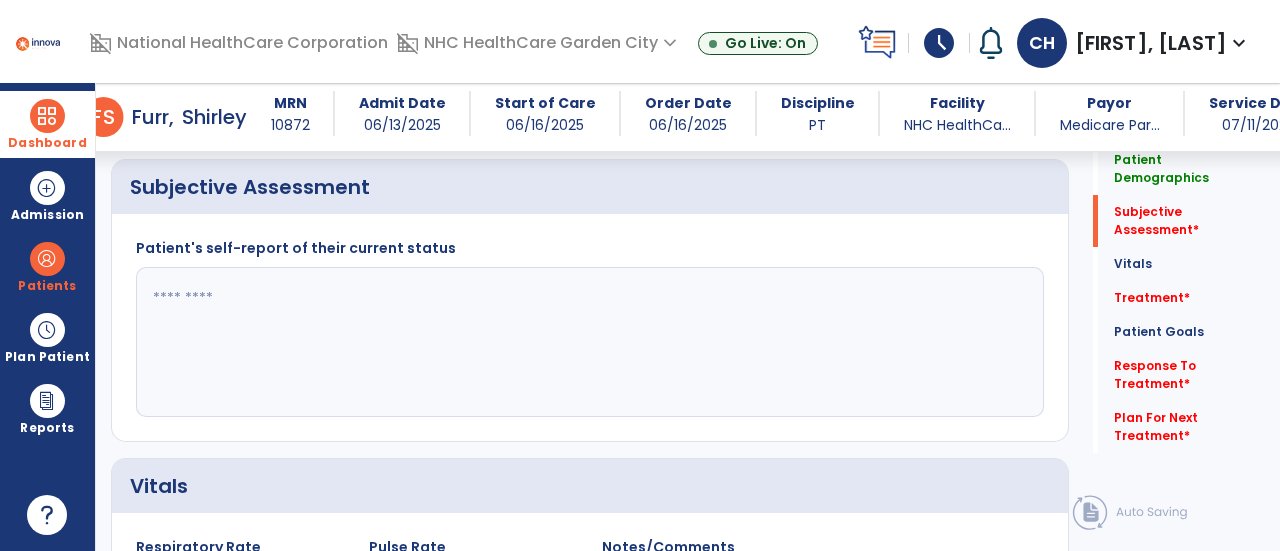 click 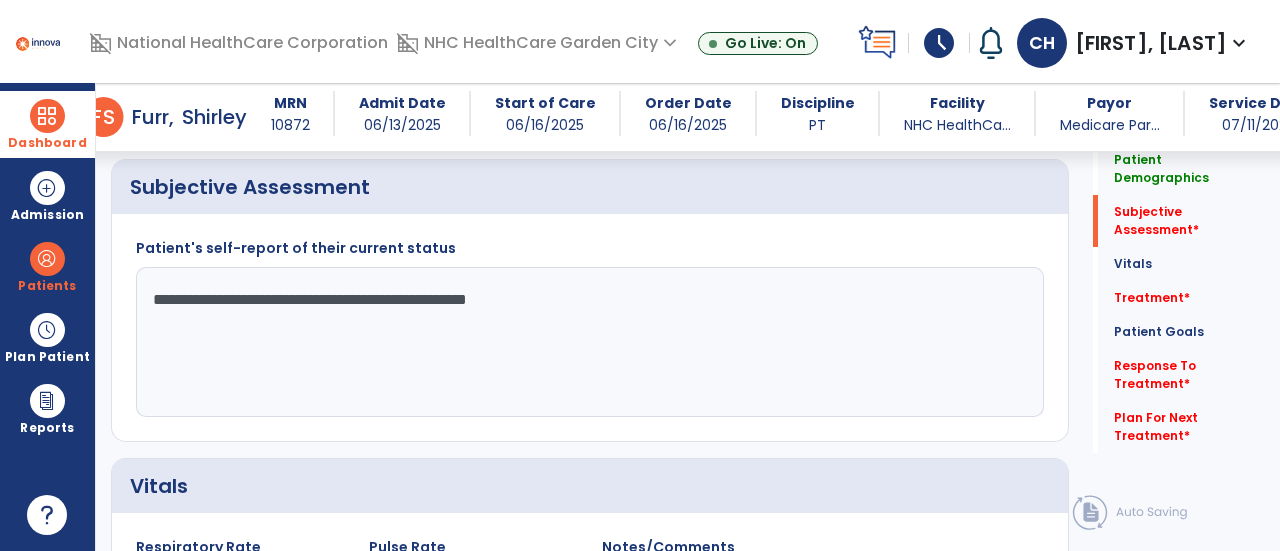 type on "**********" 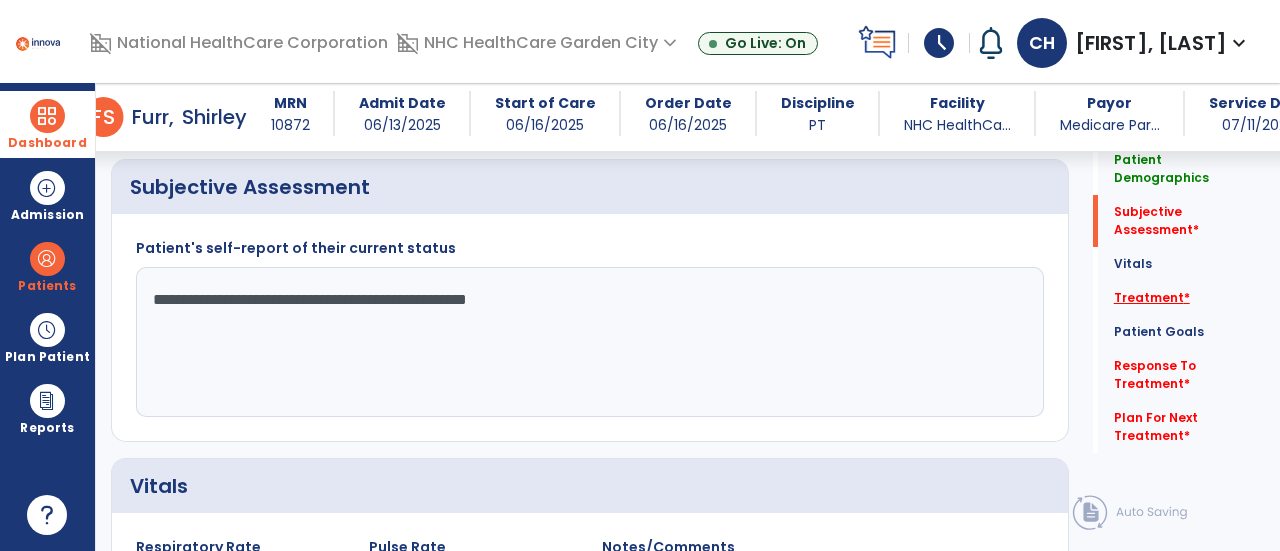 drag, startPoint x: 1158, startPoint y: 286, endPoint x: 1153, endPoint y: 301, distance: 15.811388 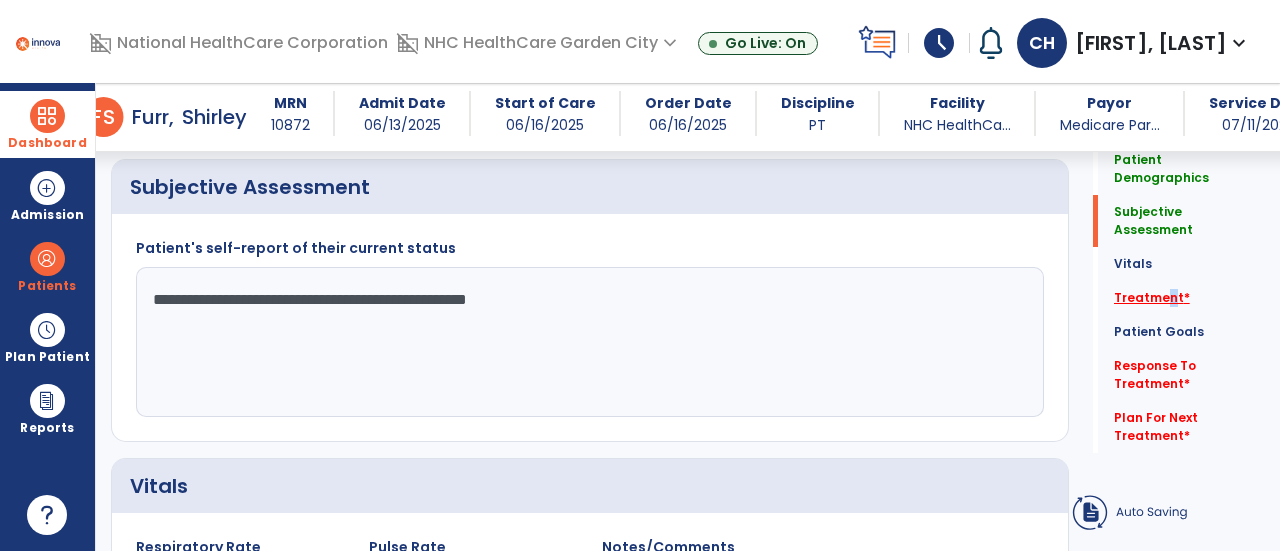 click on "Treatment   *" 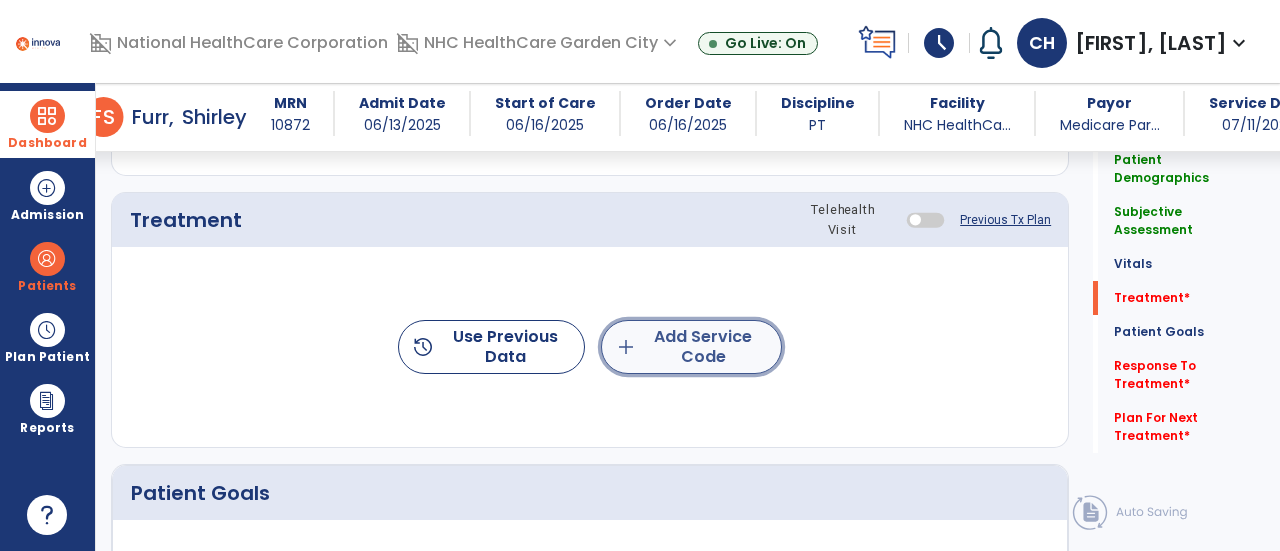 click on "add  Add Service Code" 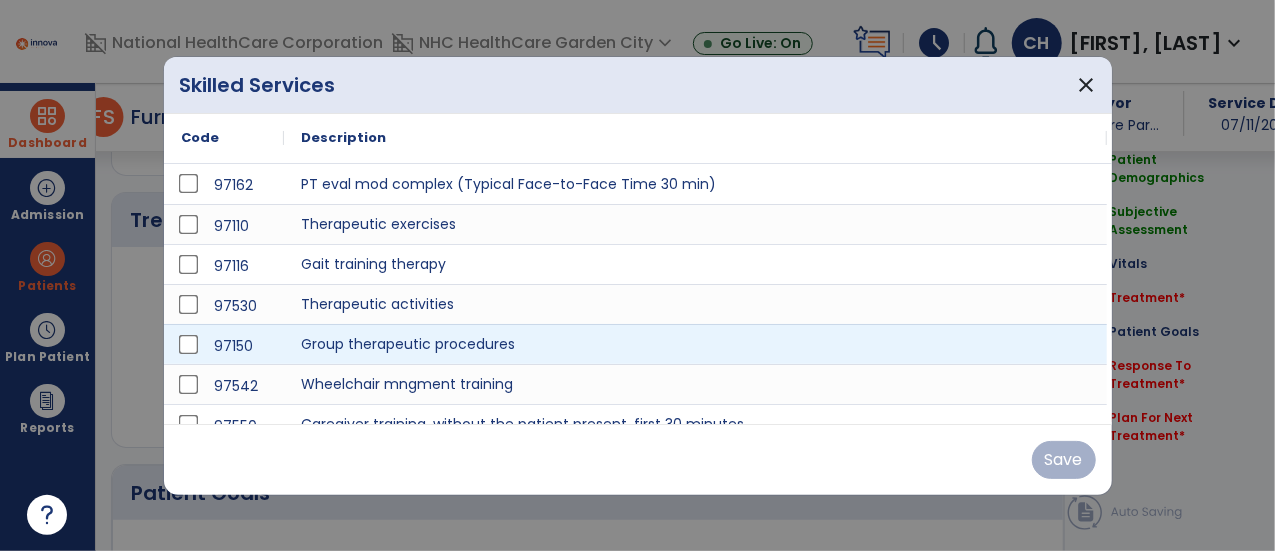 scroll, scrollTop: 1297, scrollLeft: 0, axis: vertical 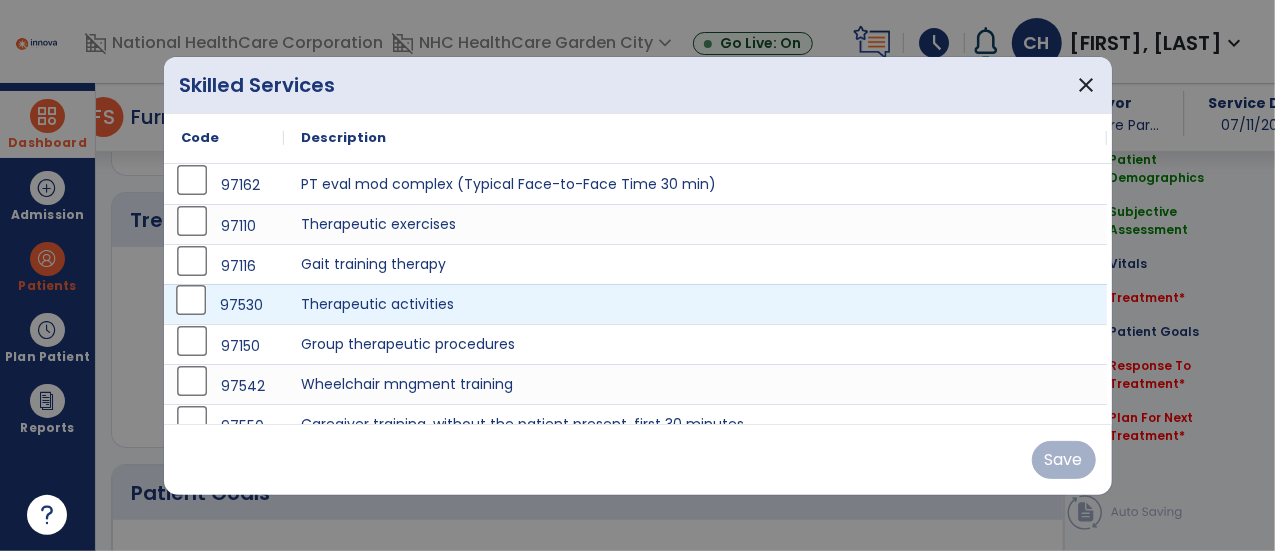 click on "97530" at bounding box center (224, 304) 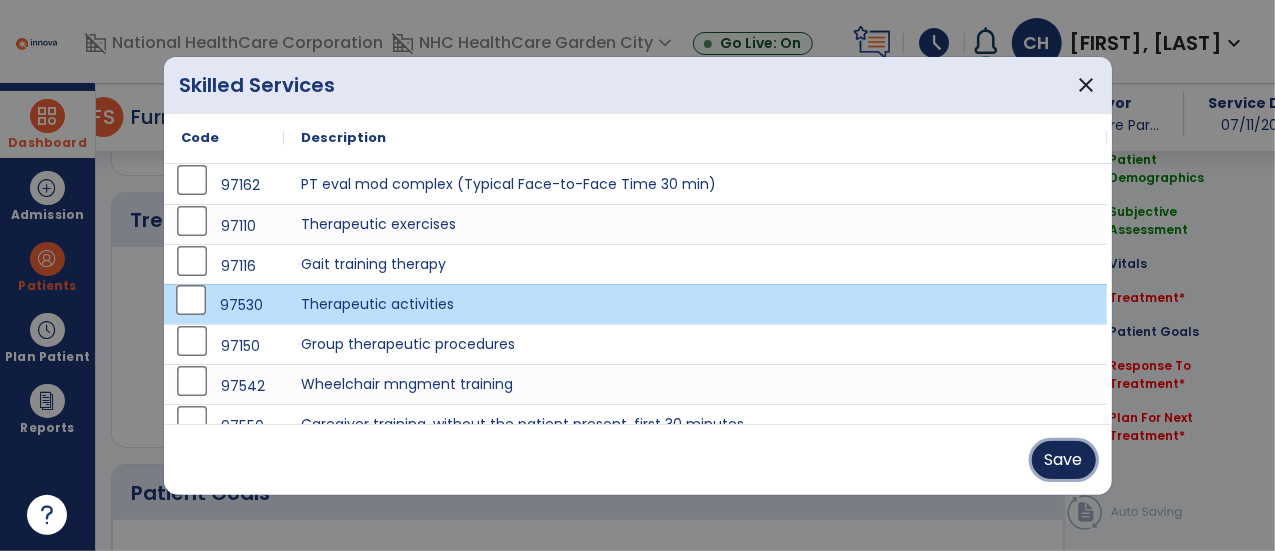 click on "Save" at bounding box center [1064, 460] 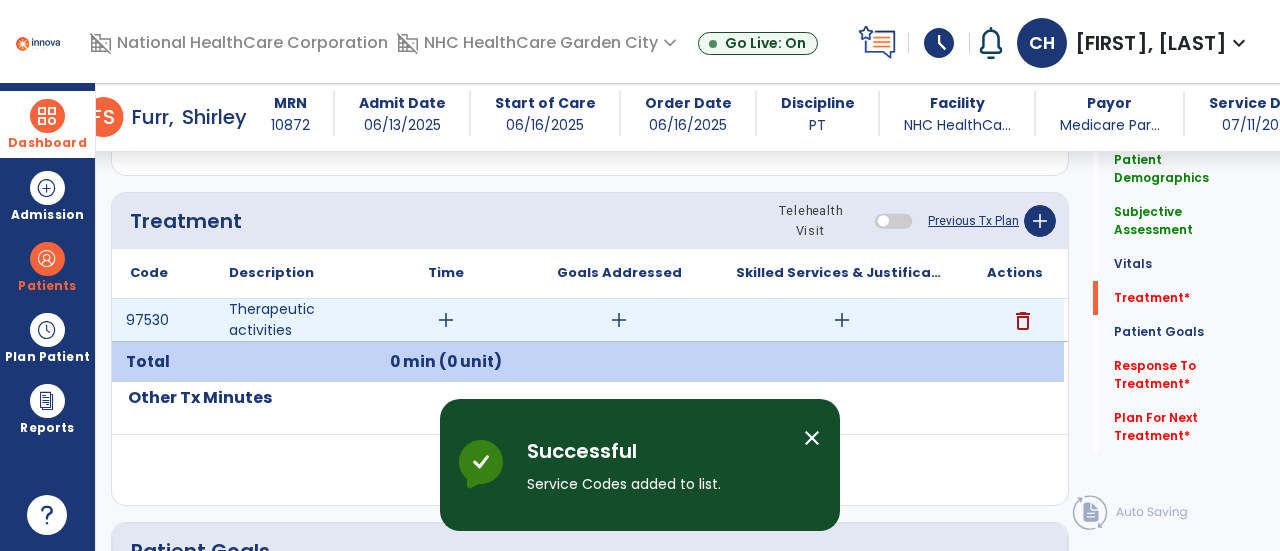 click on "add" at bounding box center (446, 320) 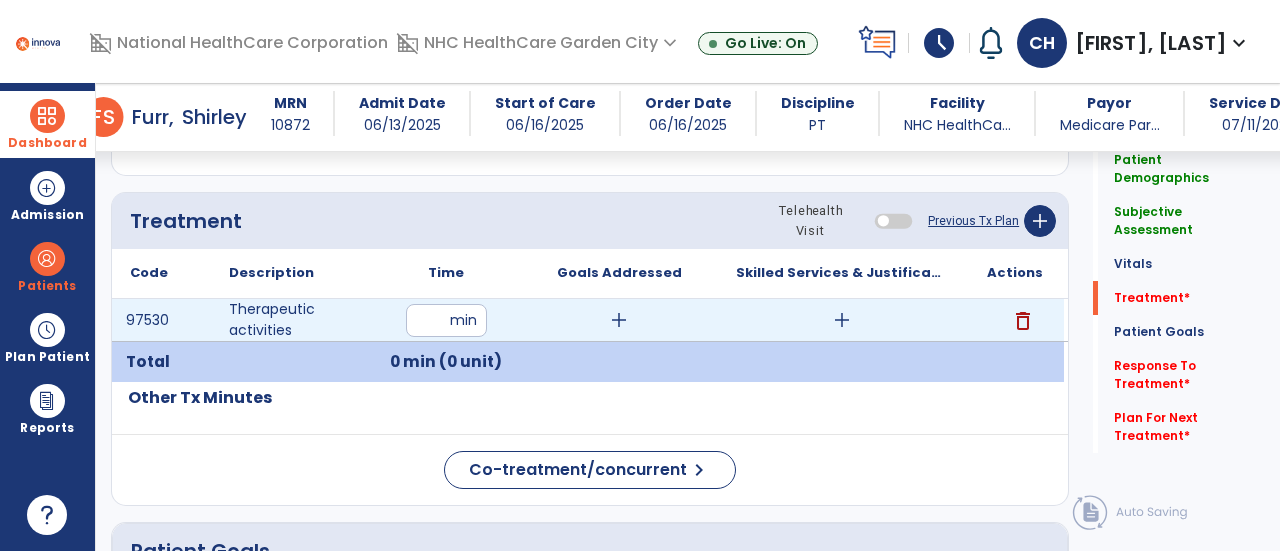 type on "**" 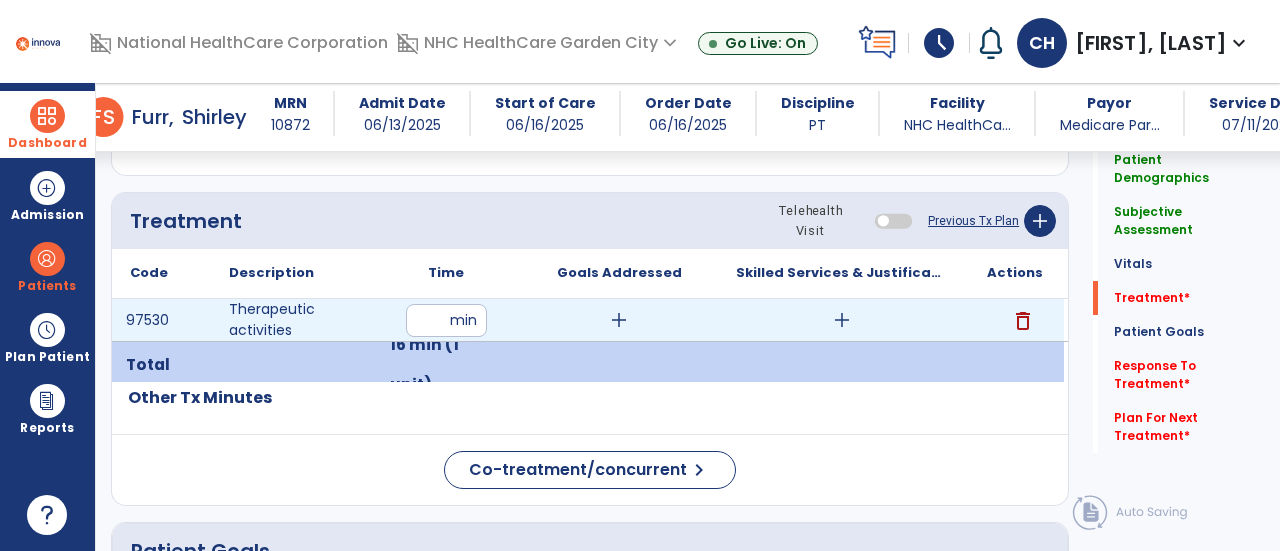 click on "add" at bounding box center [842, 320] 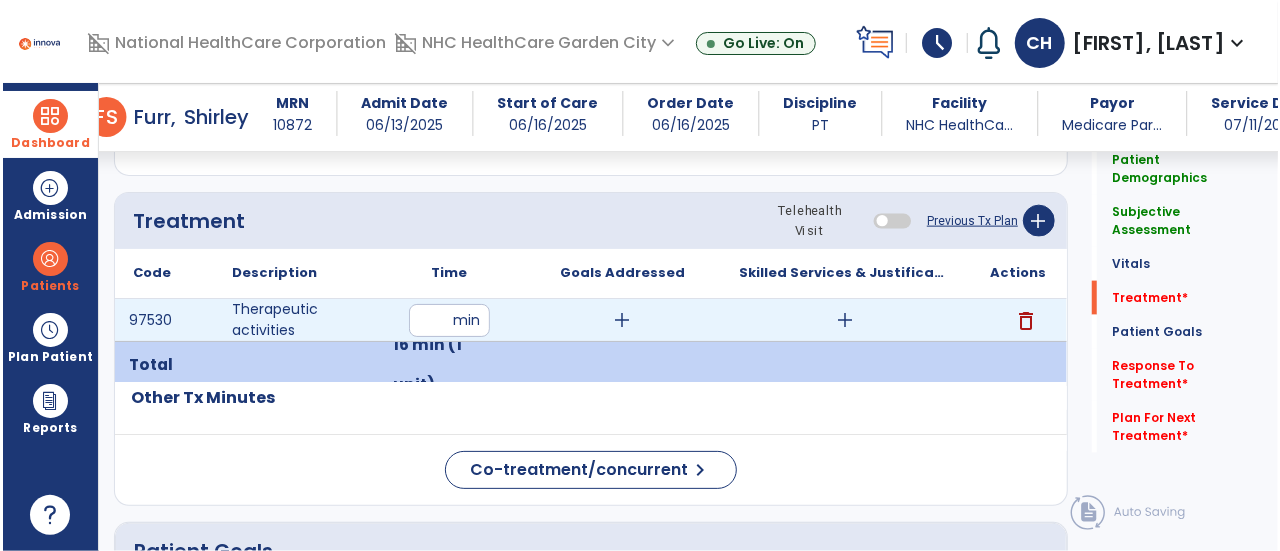 scroll, scrollTop: 1297, scrollLeft: 0, axis: vertical 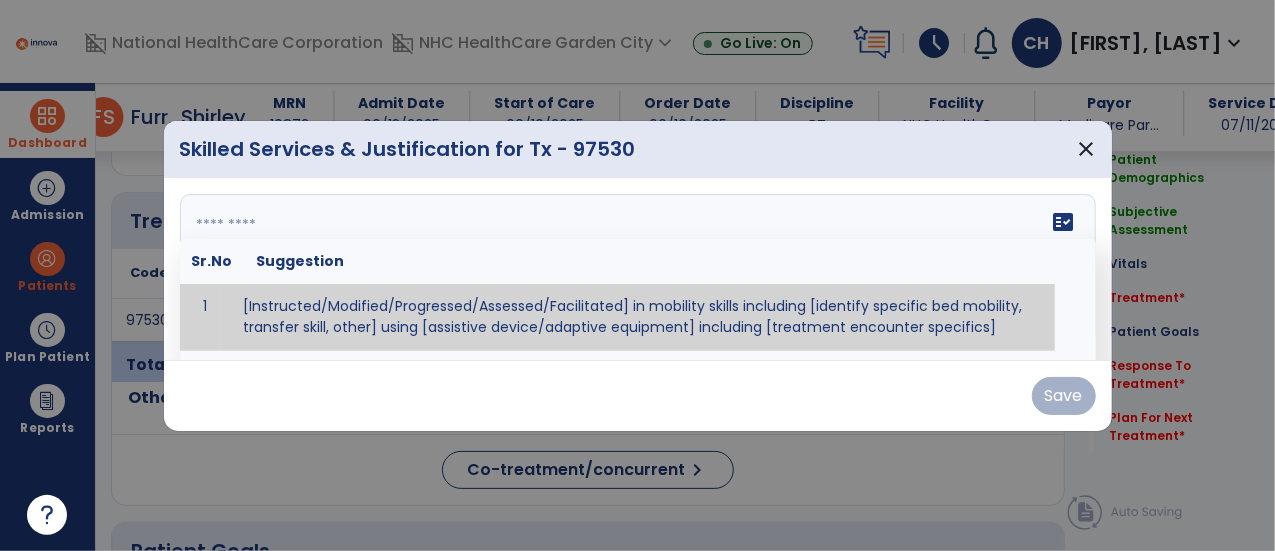 click on "fact_check  Sr.No Suggestion 1 [Instructed/Modified/Progressed/Assessed/Facilitated] in mobility skills including [identify specific bed mobility, transfer skill, other] using [assistive device/adaptive equipment] including [treatment encounter specifics]" at bounding box center (638, 269) 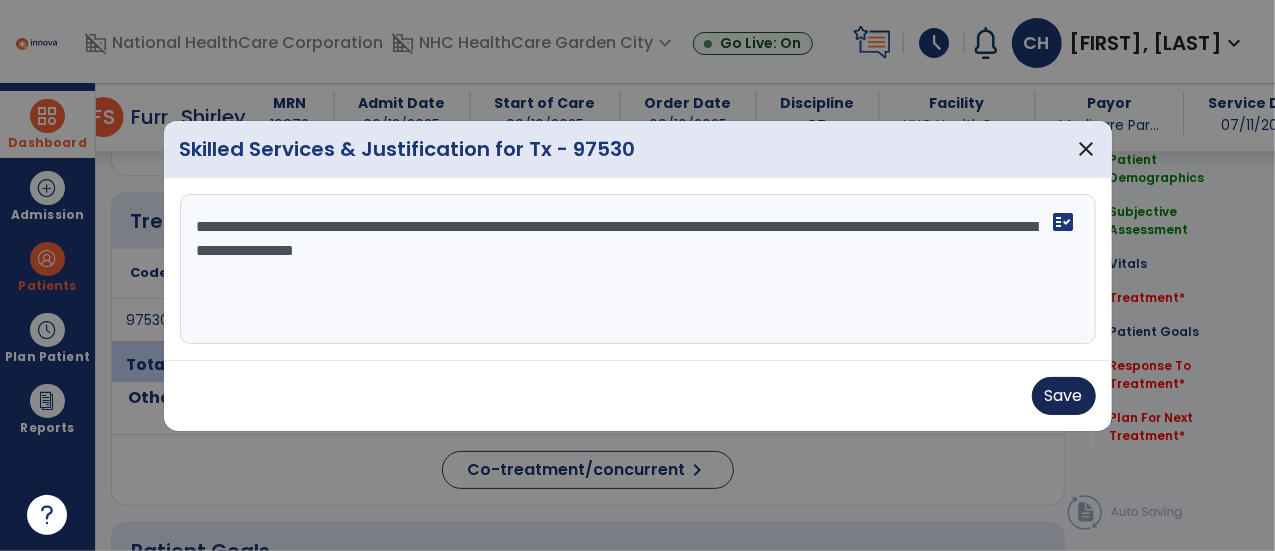 type on "**********" 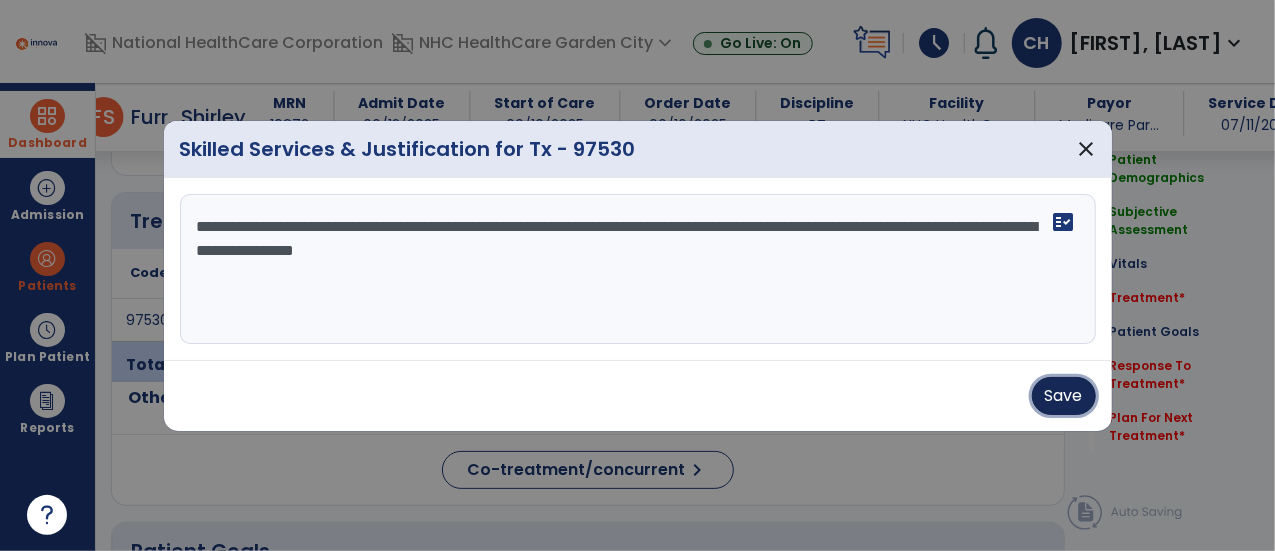 click on "Save" at bounding box center [1064, 396] 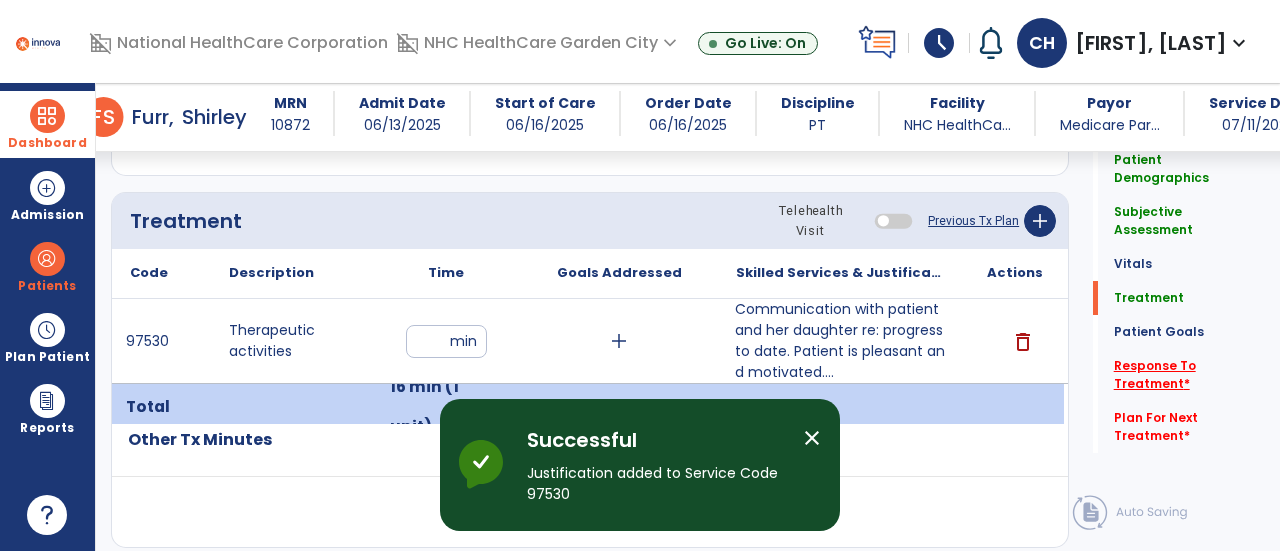 click on "Response To Treatment   *" 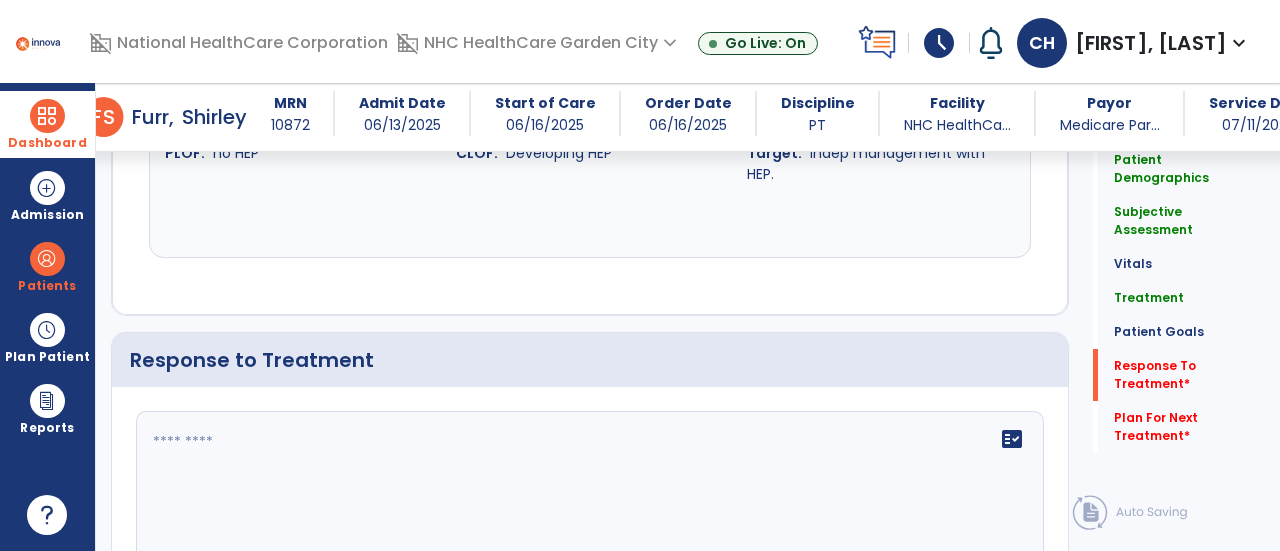 scroll, scrollTop: 3224, scrollLeft: 0, axis: vertical 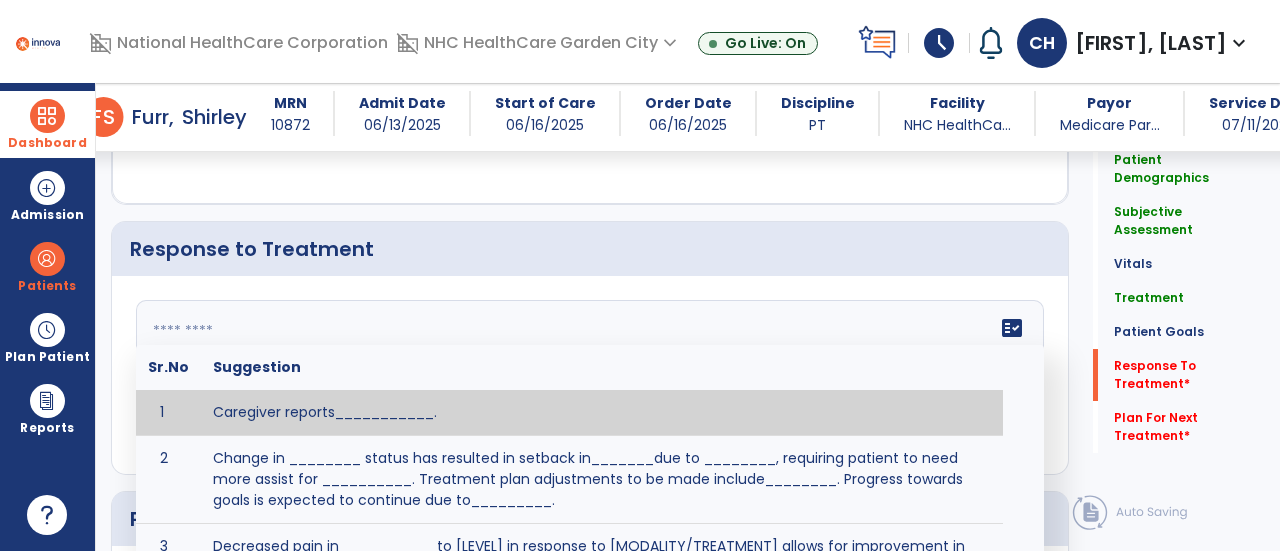 click on "fact_check  Sr.No Suggestion 1 Caregiver reports___________. 2 Change in ________ status has resulted in setback in_______due to ________, requiring patient to need more assist for __________.   Treatment plan adjustments to be made include________.  Progress towards goals is expected to continue due to_________. 3 Decreased pain in __________ to [LEVEL] in response to [MODALITY/TREATMENT] allows for improvement in _________. 4 Functional gains in _______ have impacted the patient's ability to perform_________ with a reduction in assist levels to_________. 5 Functional progress this week has been significant due to__________. 6 Gains in ________ have improved the patient's ability to perform ______with decreased levels of assist to___________. 7 Improvement in ________allows patient to tolerate higher levels of challenges in_________. 8 Pain in [AREA] has decreased to [LEVEL] in response to [TREATMENT/MODALITY], allowing fore ease in completing__________. 9 10 11 12 13 14 15 16 17 18 19 20 21" 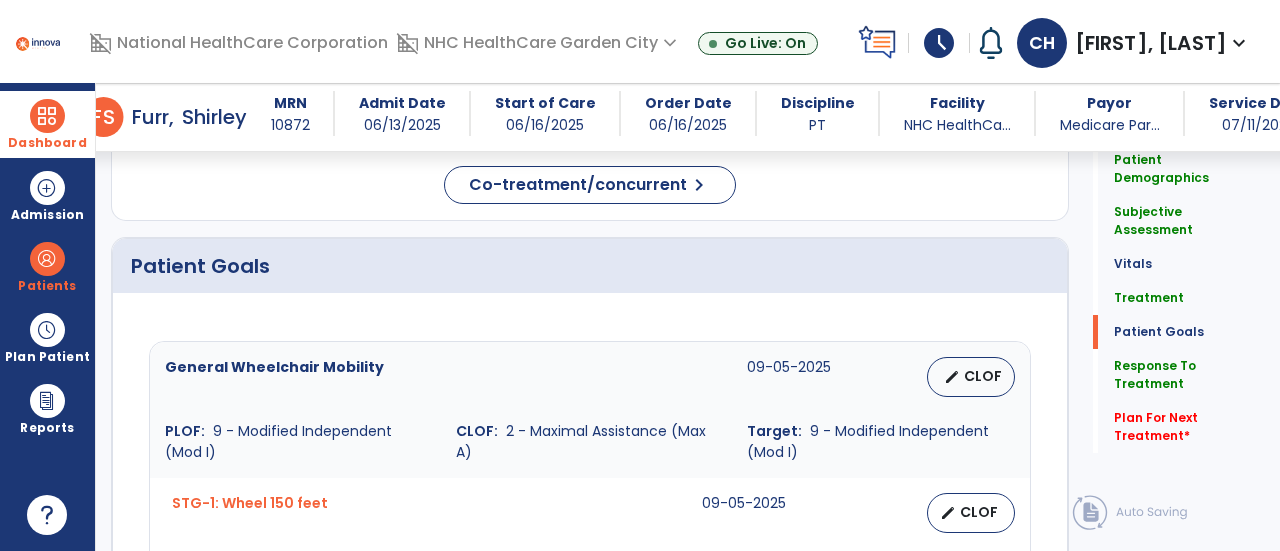 scroll, scrollTop: 1424, scrollLeft: 0, axis: vertical 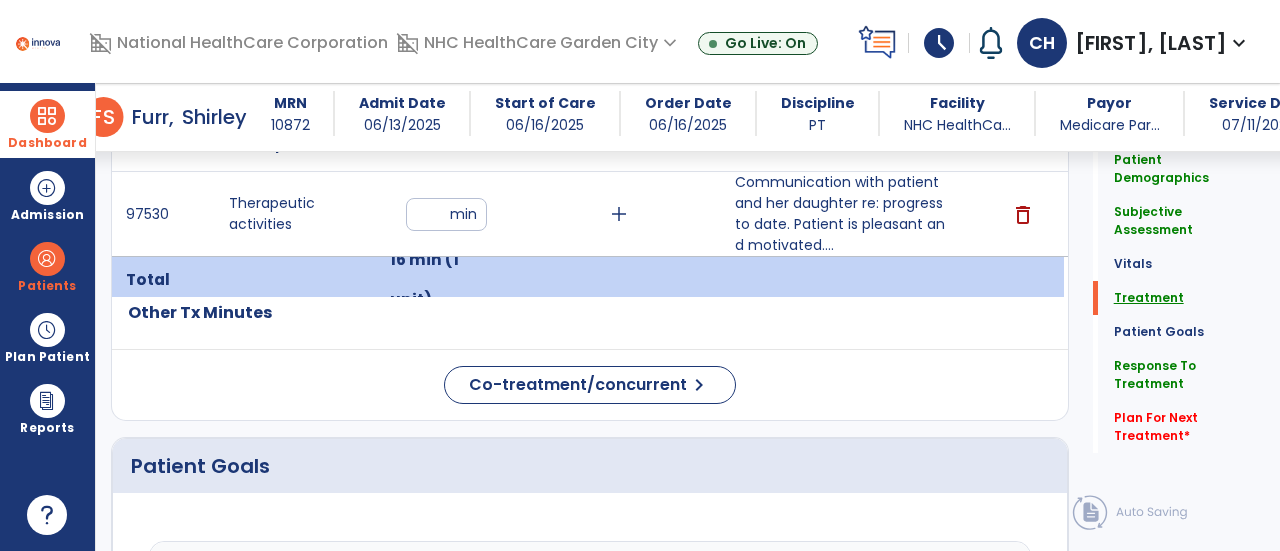 type on "**********" 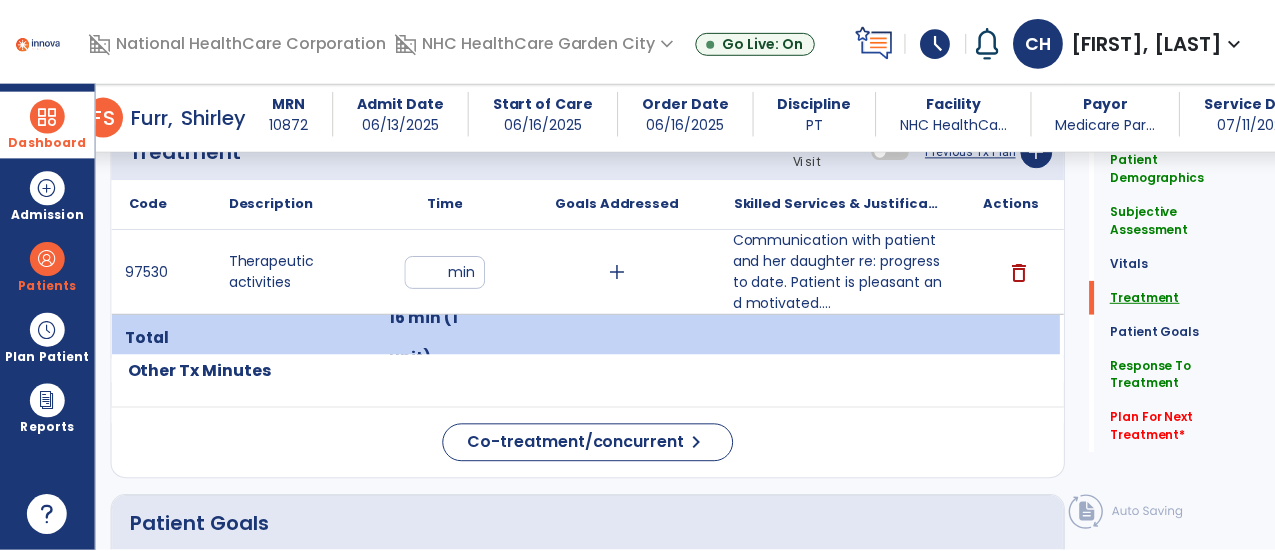 scroll, scrollTop: 1346, scrollLeft: 0, axis: vertical 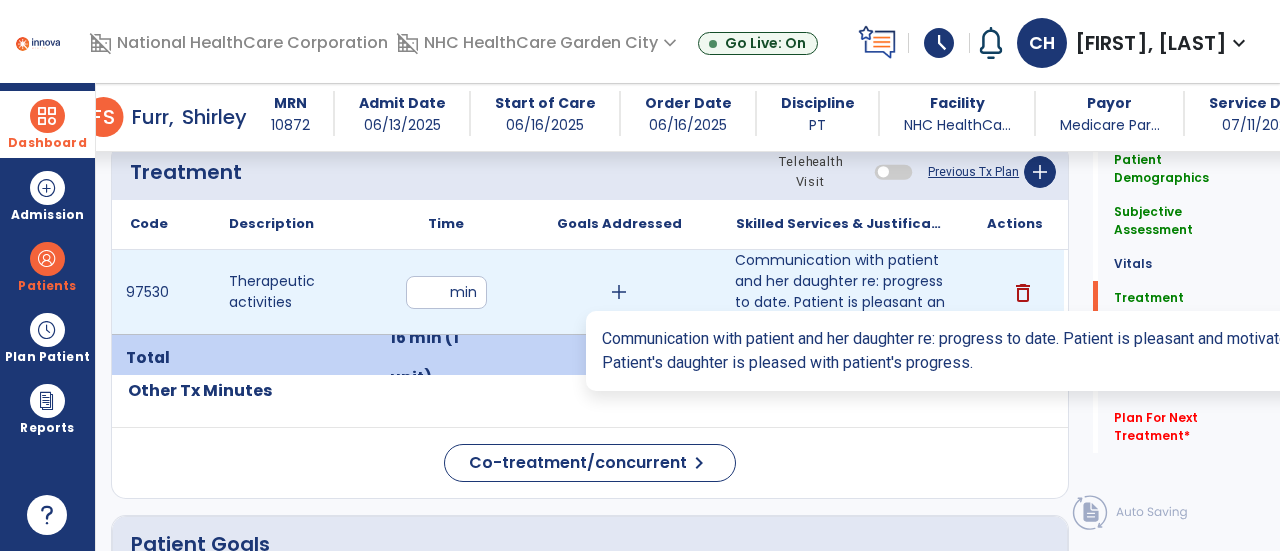 click on "Communication with patient and her daughter re: progress to date. Patient is pleasant and motivated...." at bounding box center (841, 292) 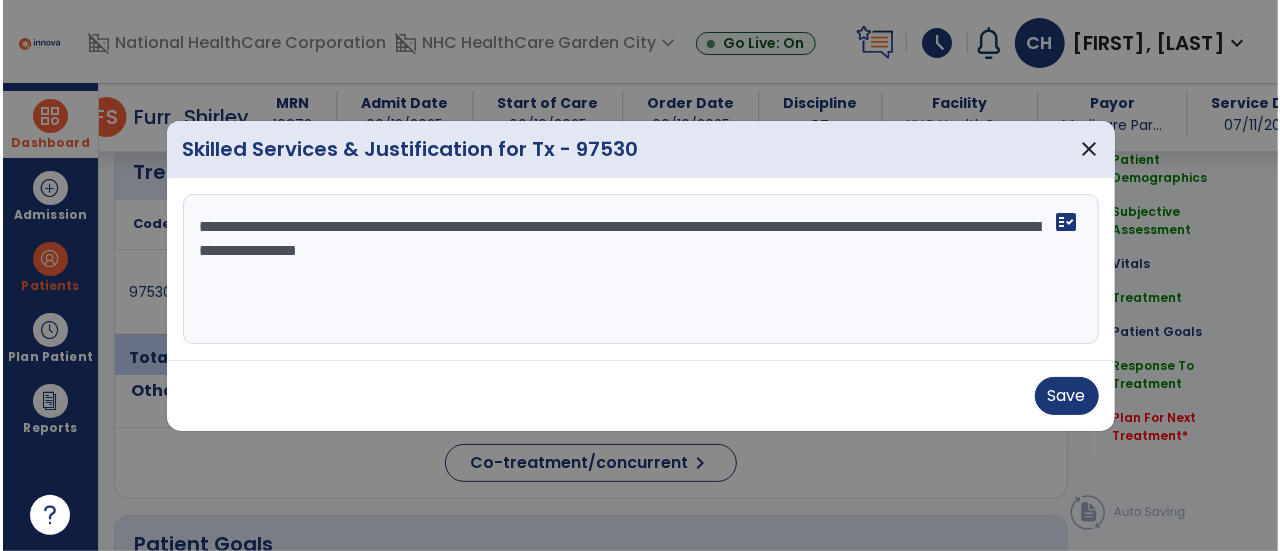 scroll, scrollTop: 1346, scrollLeft: 0, axis: vertical 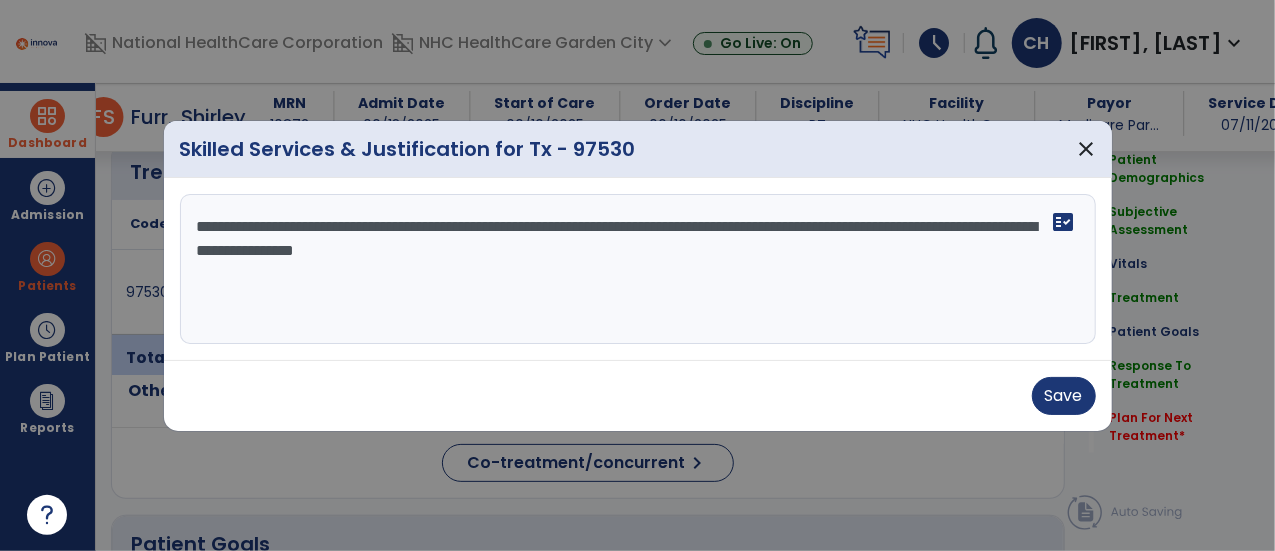 click on "**********" at bounding box center [638, 269] 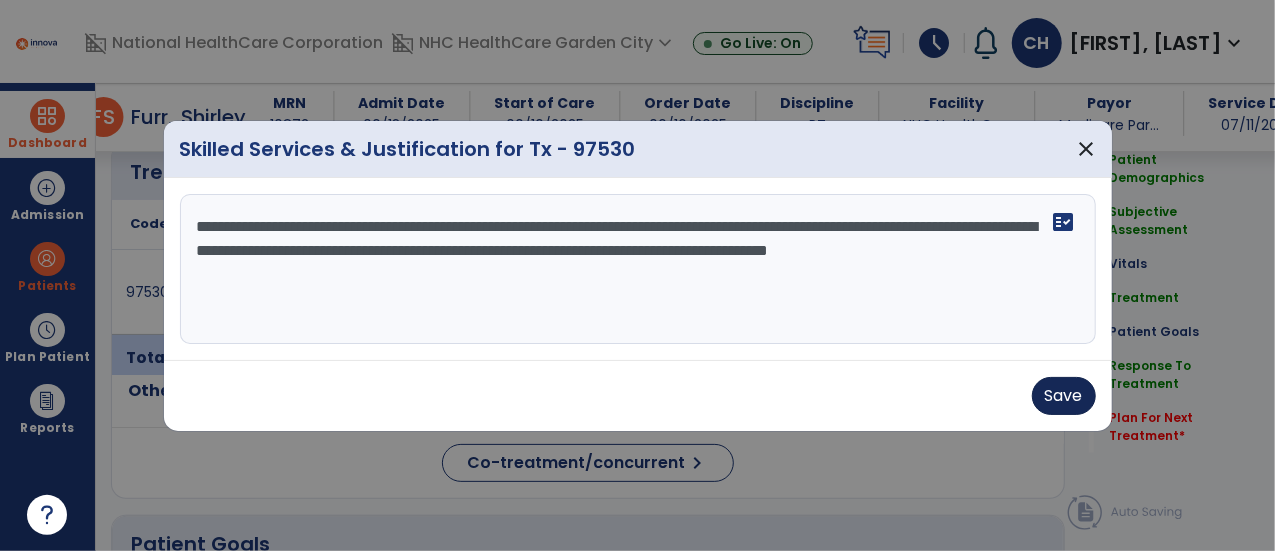 type on "**********" 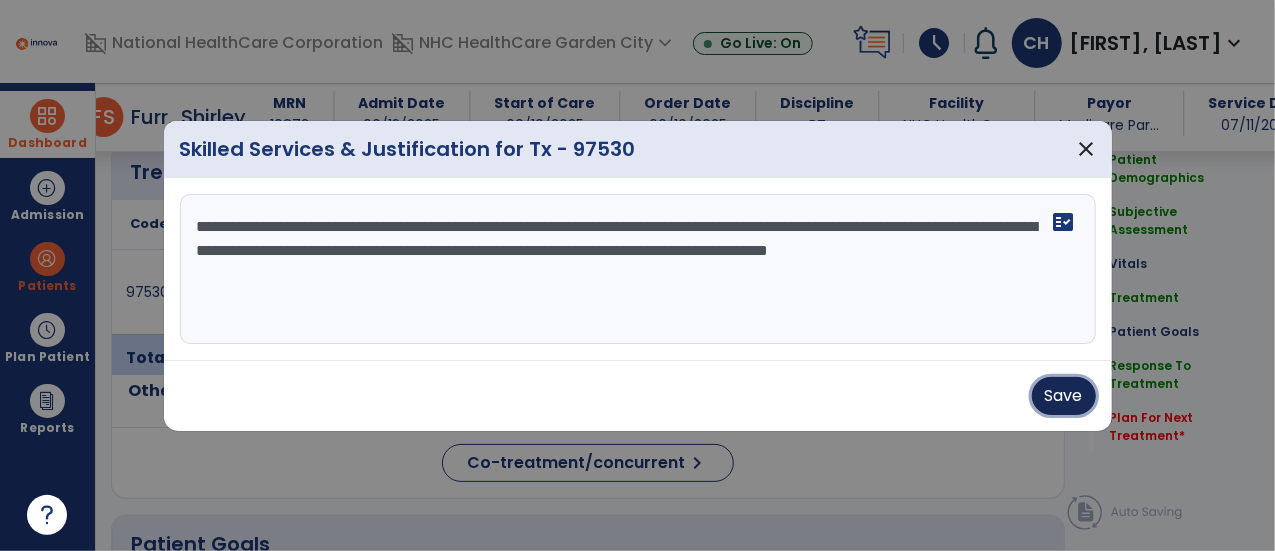 click on "Save" at bounding box center (1064, 396) 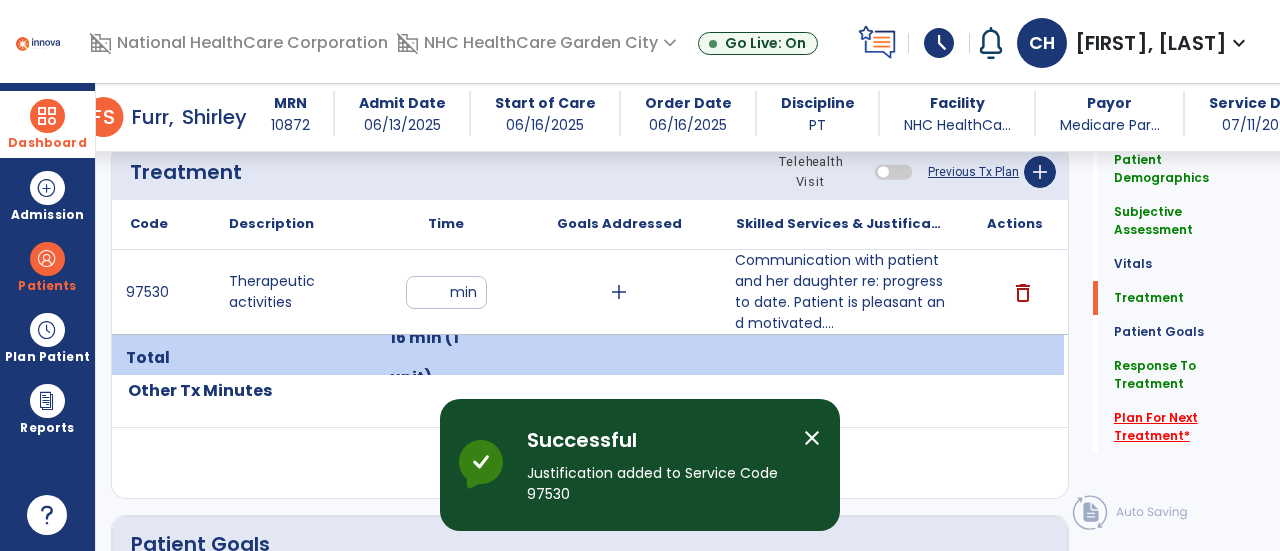 click on "Plan For Next Treatment   *" 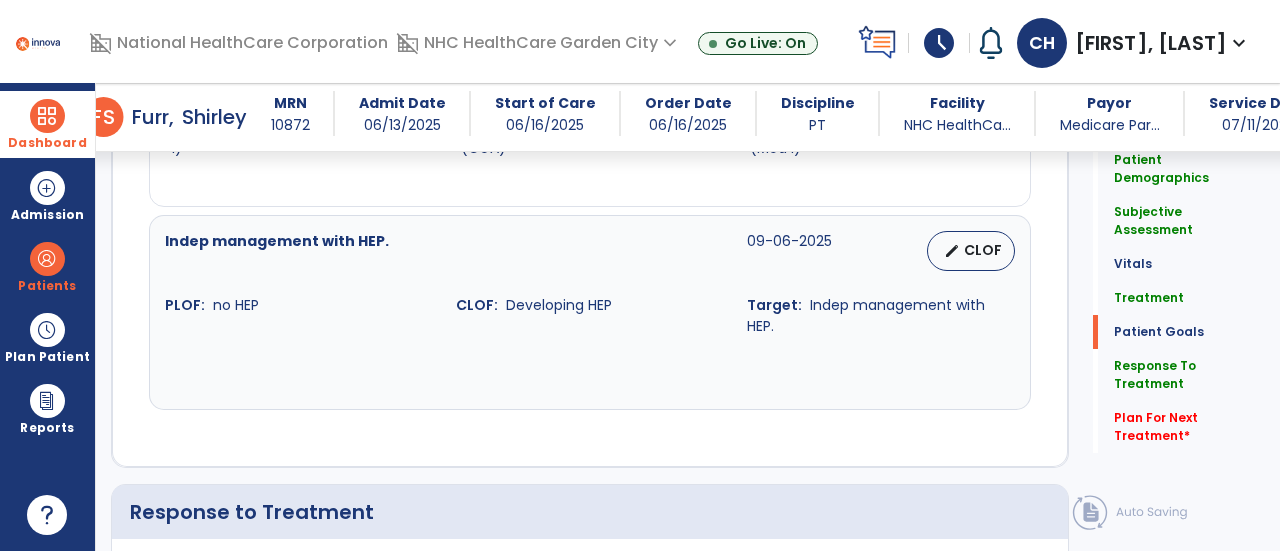 scroll, scrollTop: 3450, scrollLeft: 0, axis: vertical 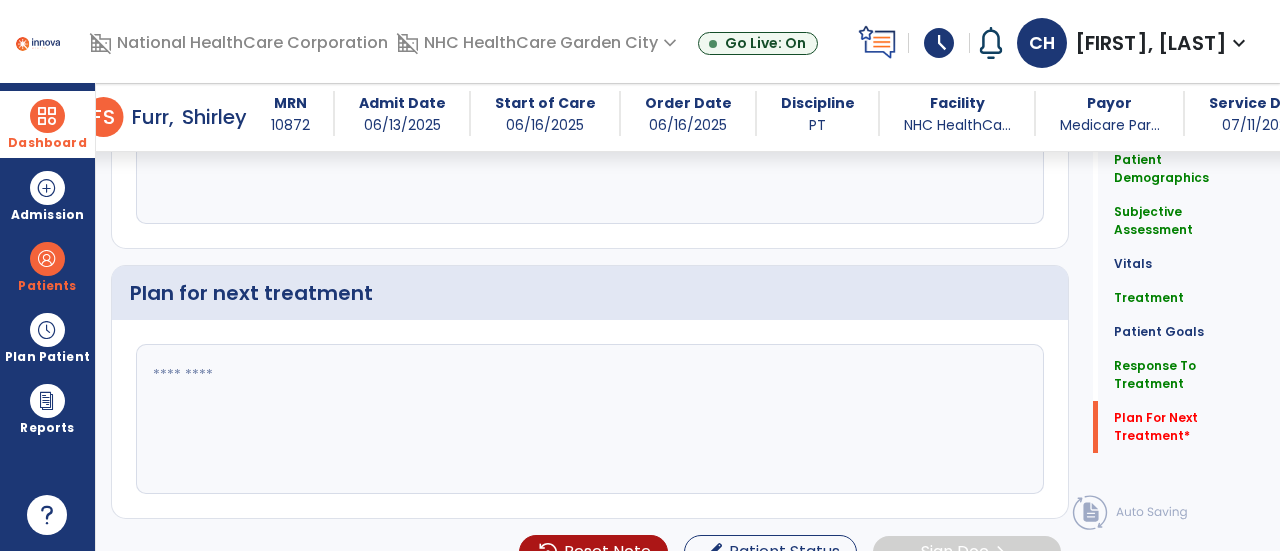 click 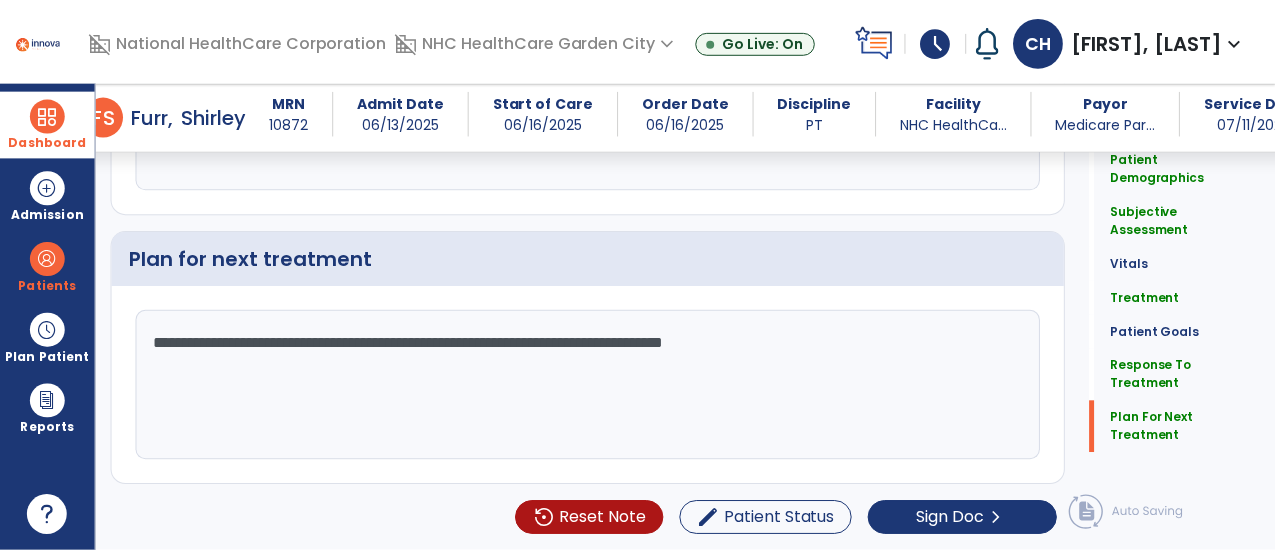 scroll, scrollTop: 3450, scrollLeft: 0, axis: vertical 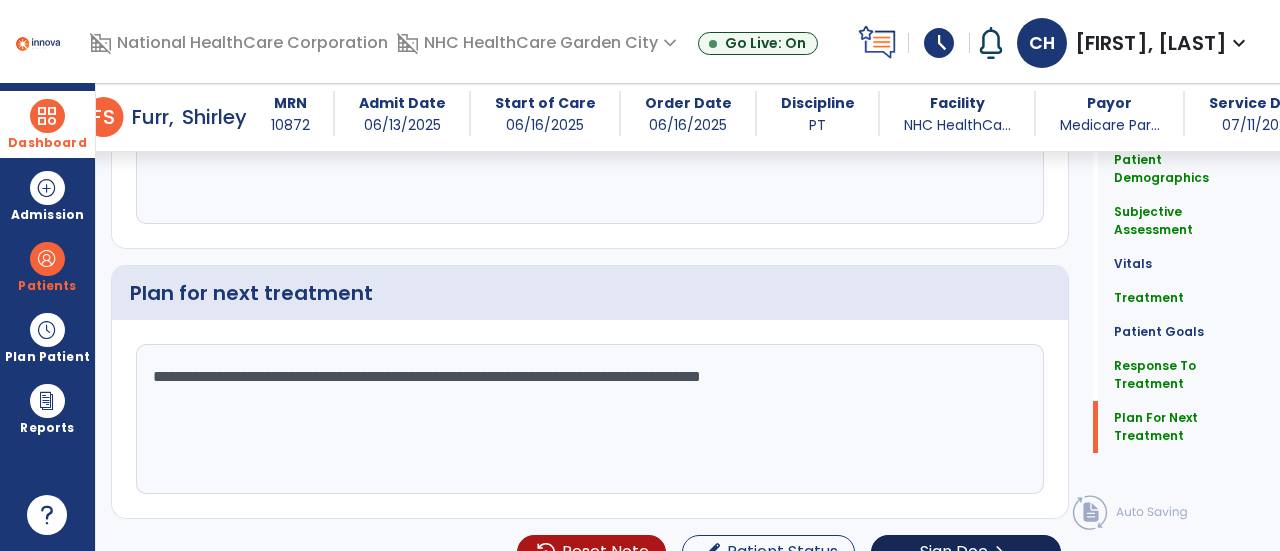 type on "**********" 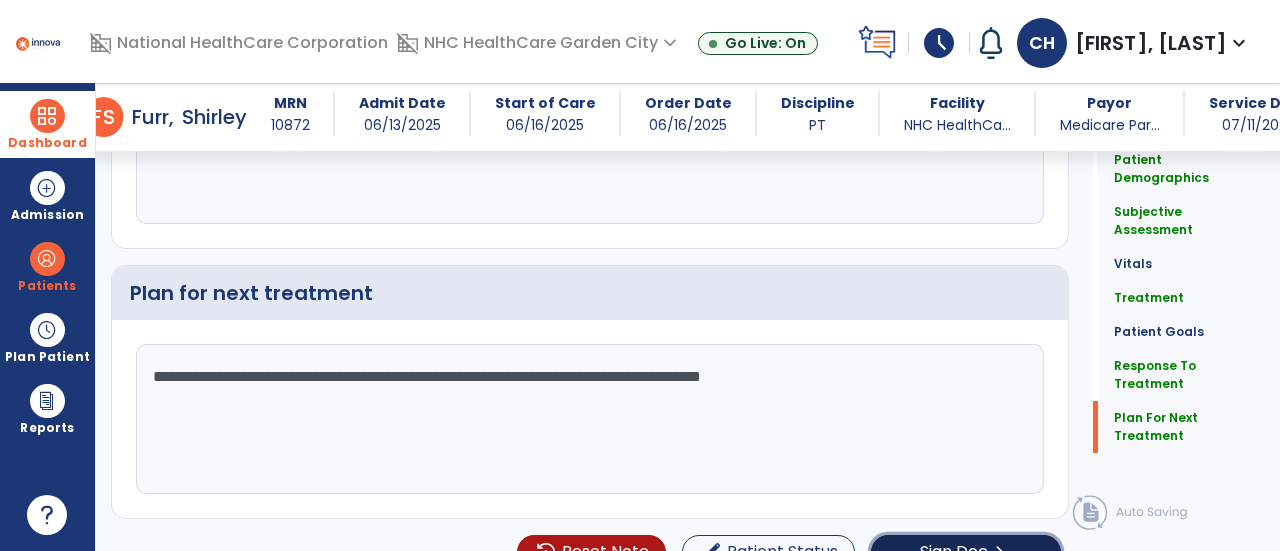 click on "Sign Doc" 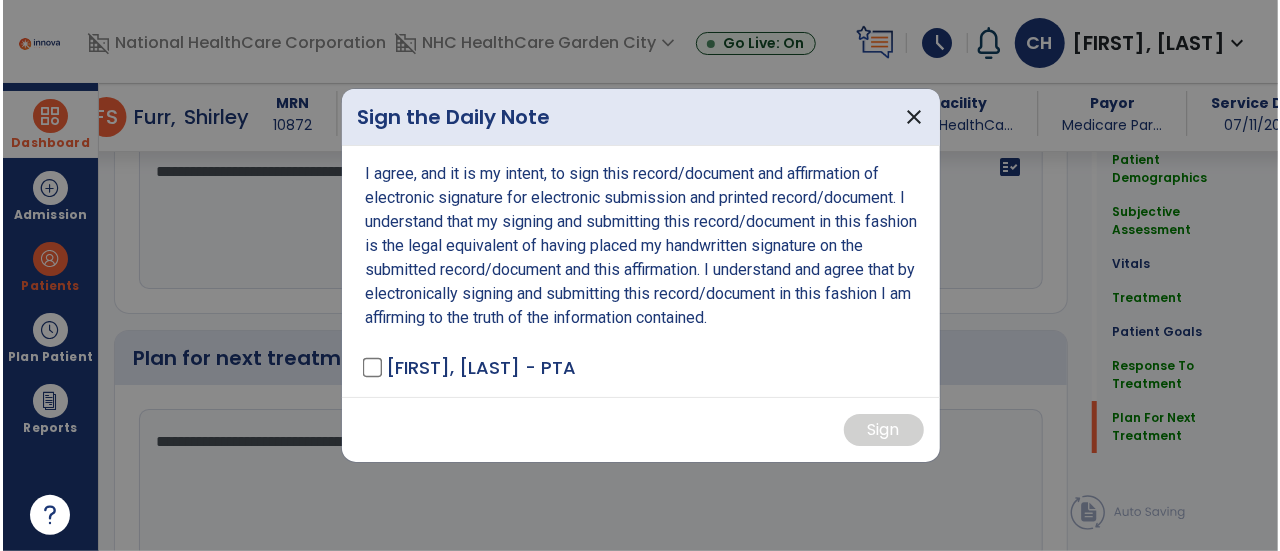 scroll, scrollTop: 3450, scrollLeft: 0, axis: vertical 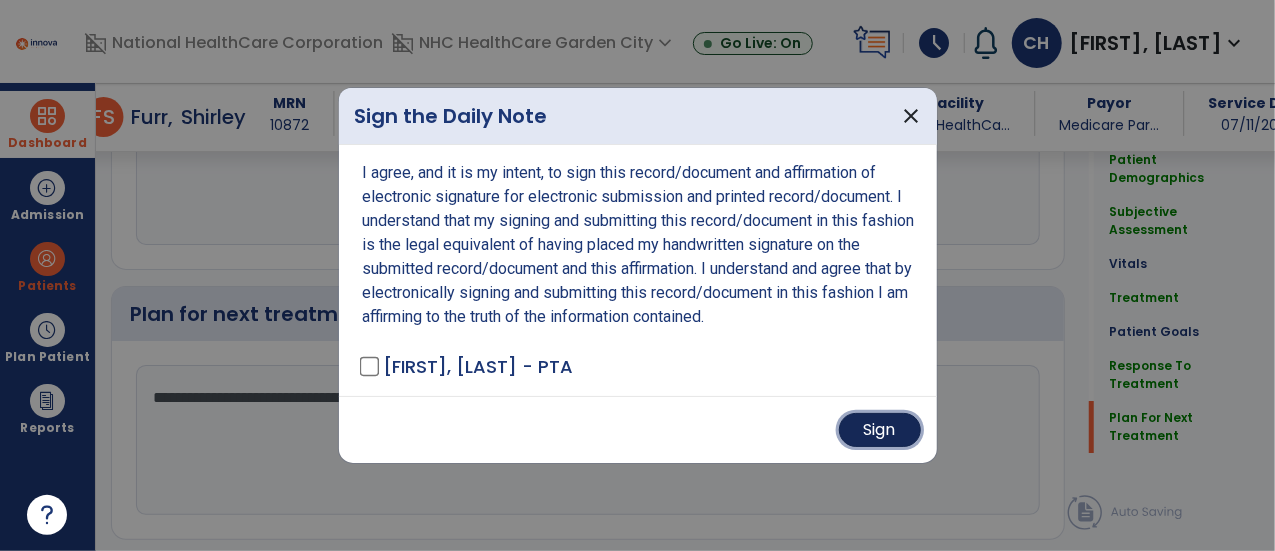 click on "Sign" at bounding box center (880, 430) 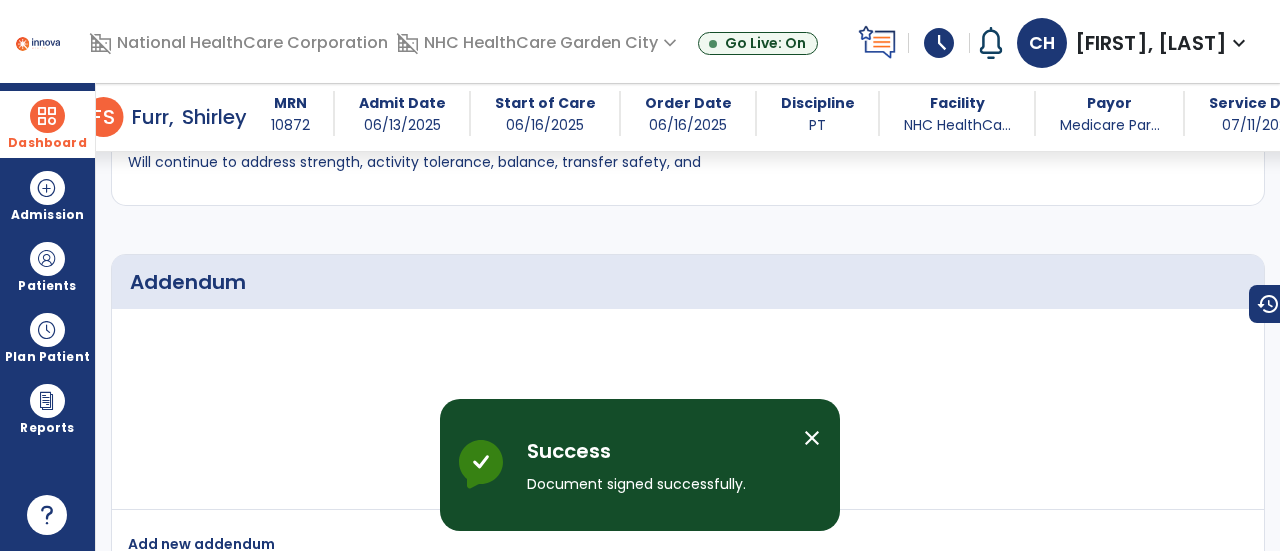 scroll, scrollTop: 4820, scrollLeft: 0, axis: vertical 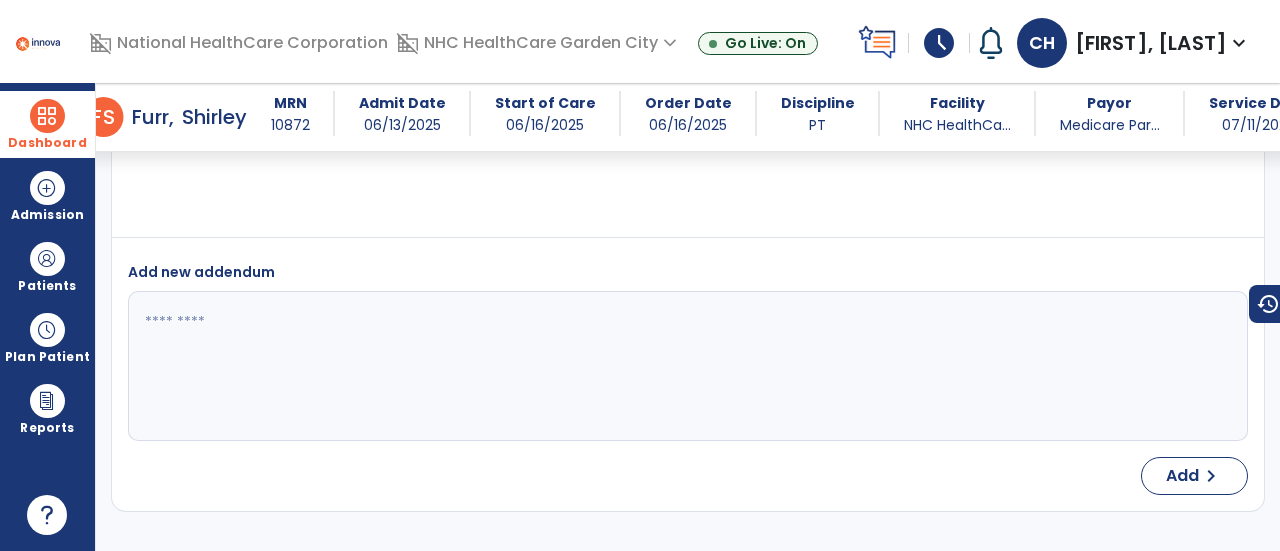 click at bounding box center [47, 116] 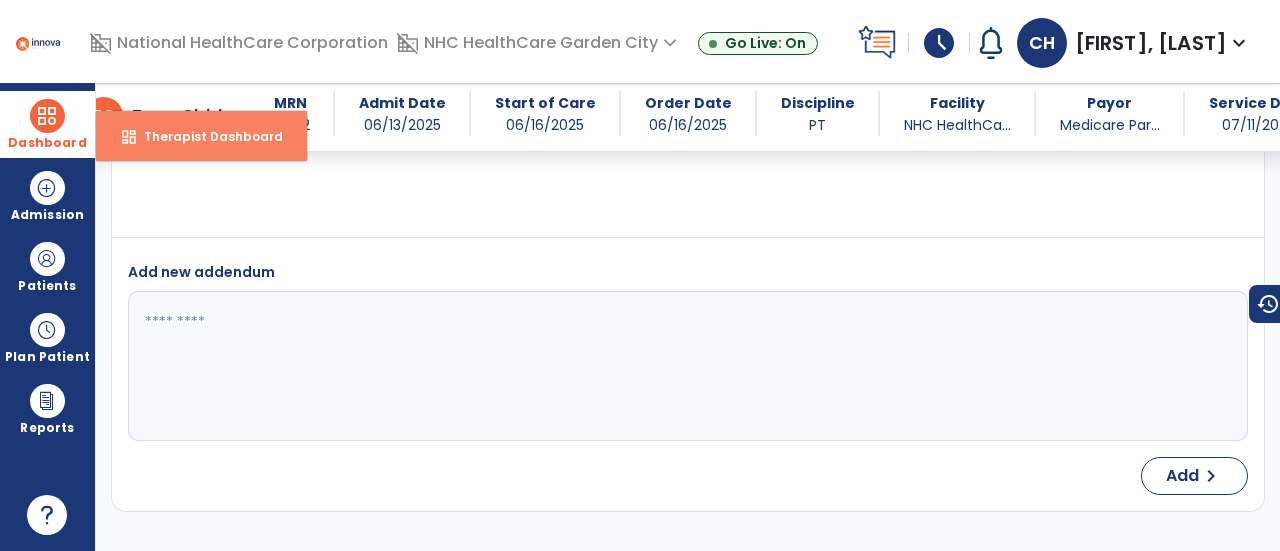 click on "dashboard  Therapist Dashboard" at bounding box center (201, 136) 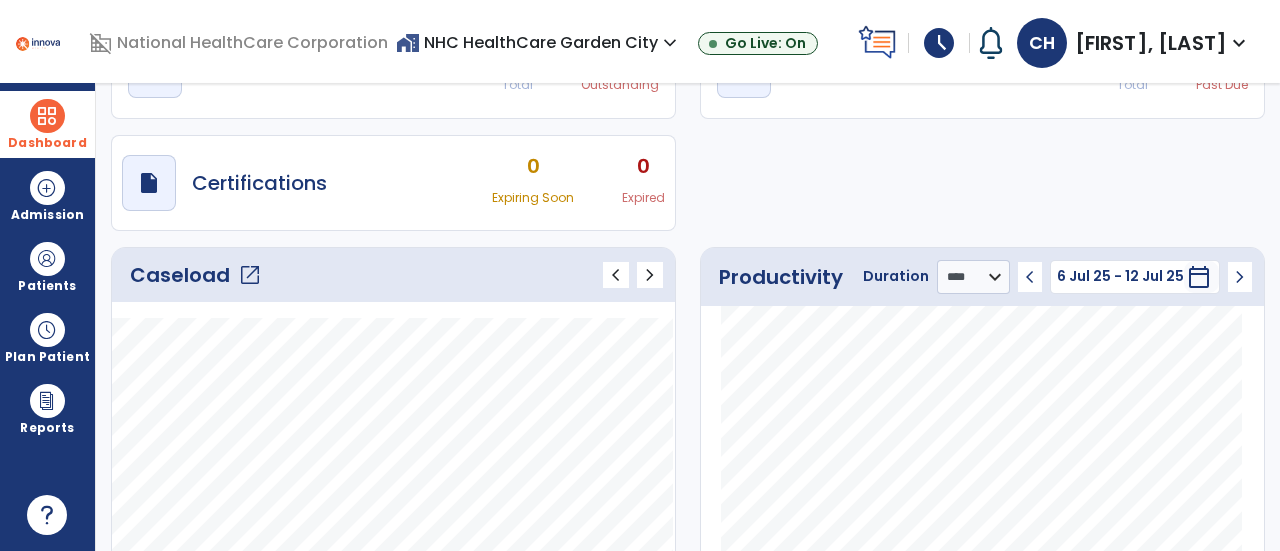 click on "Caseload   open_in_new" 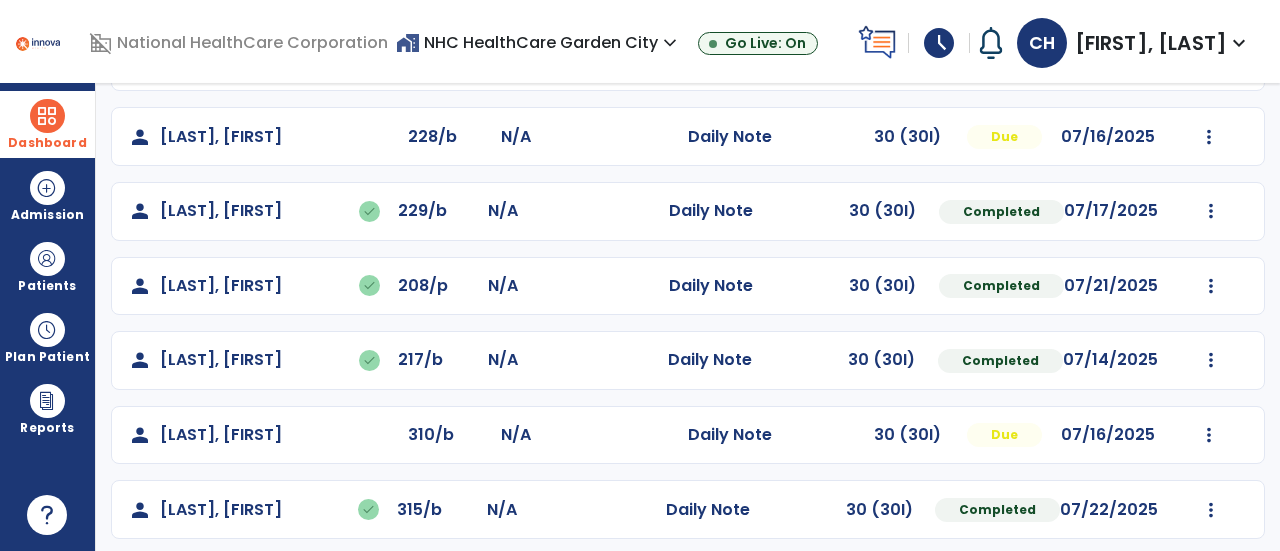 scroll, scrollTop: 408, scrollLeft: 0, axis: vertical 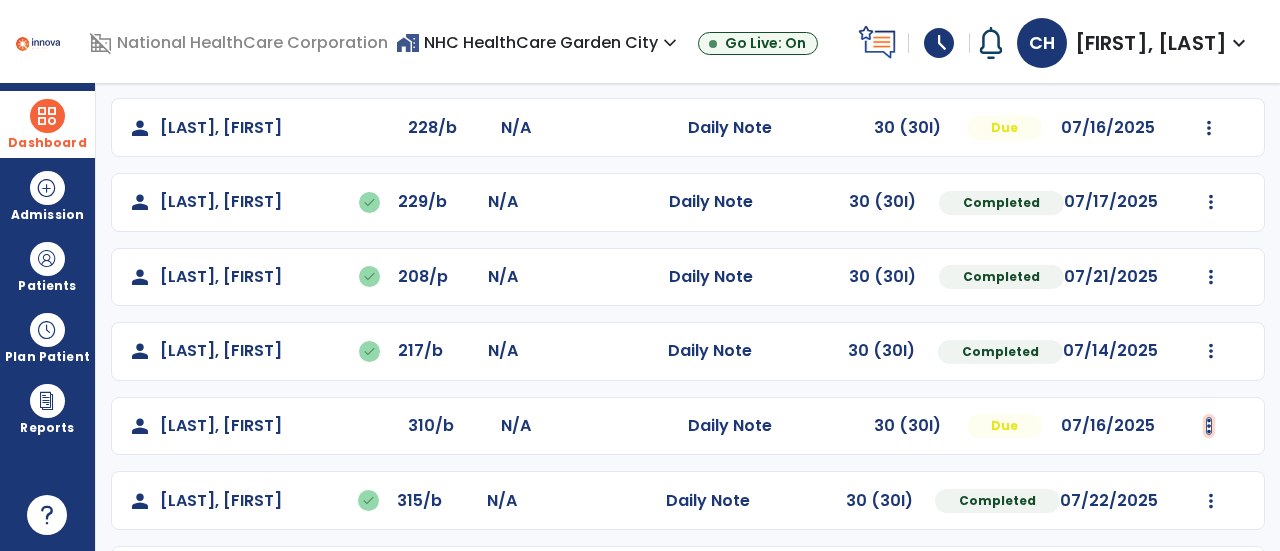 click at bounding box center (1210, -96) 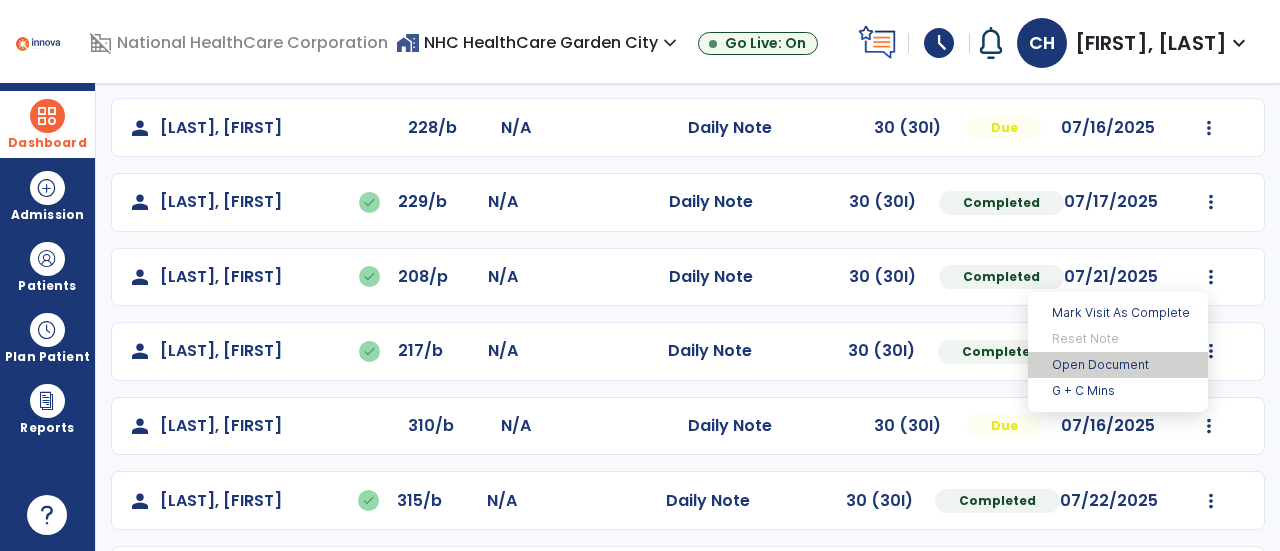 click on "Open Document" at bounding box center [1118, 365] 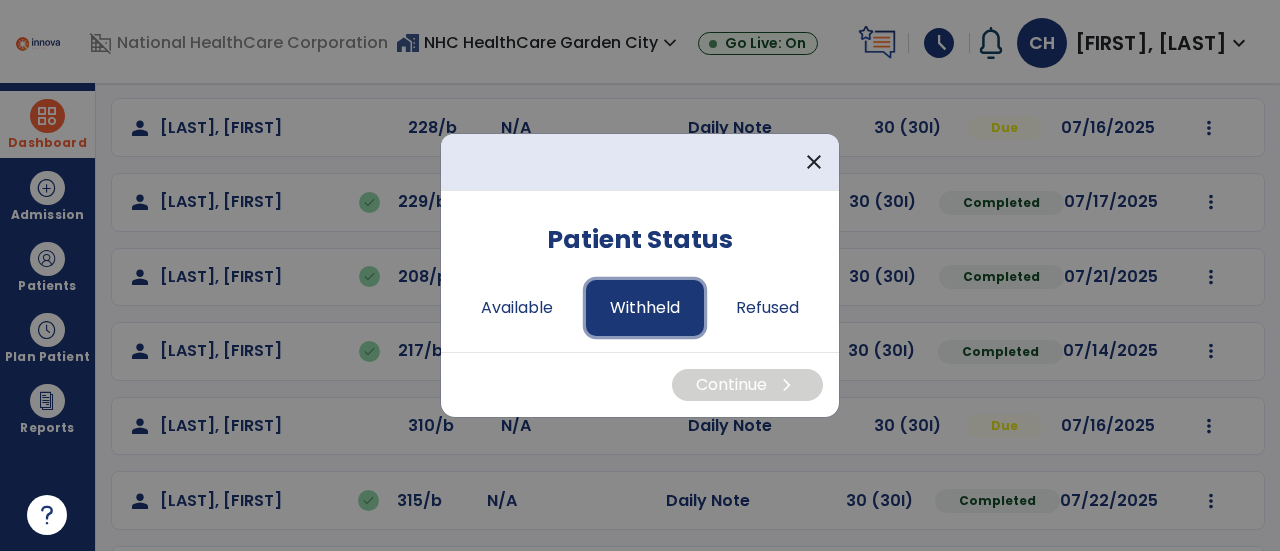 click on "Withheld" at bounding box center [645, 308] 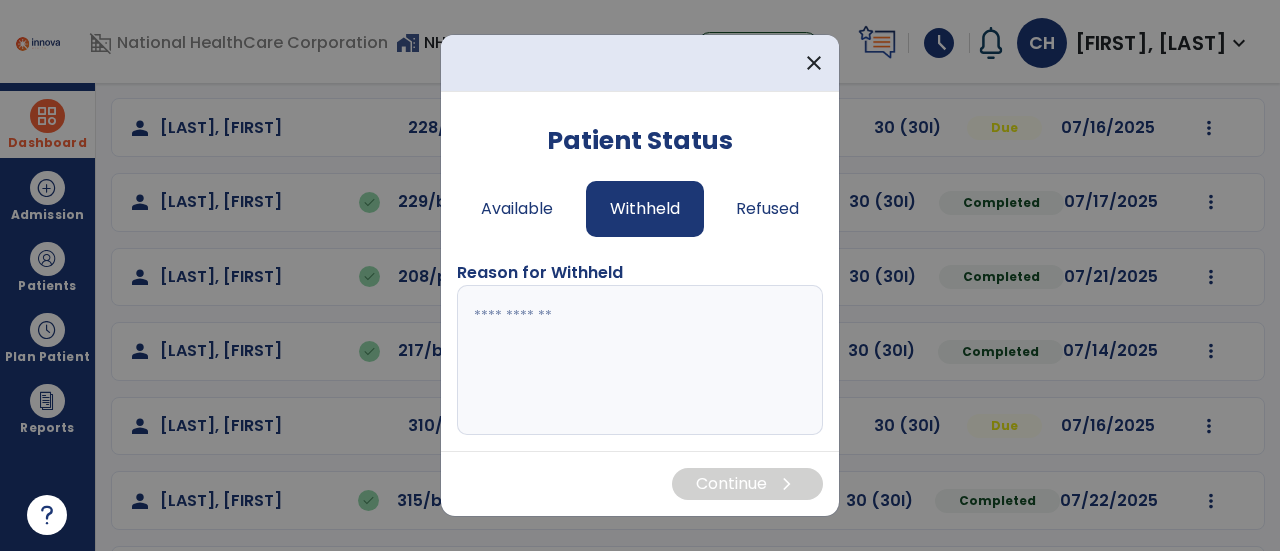 click at bounding box center [640, 360] 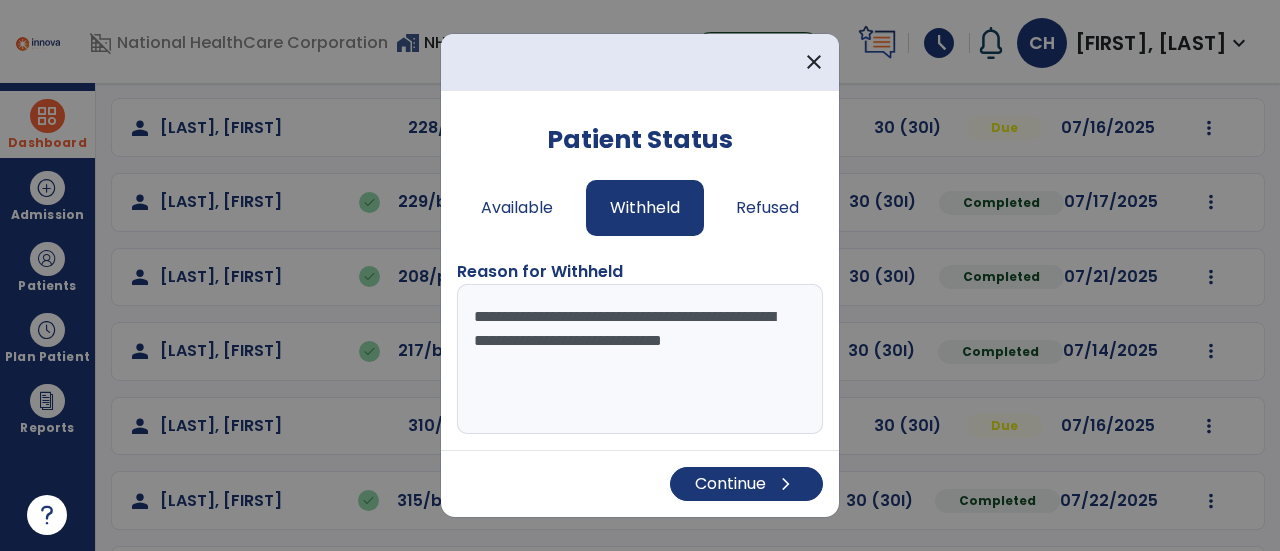 click on "**********" at bounding box center (640, 359) 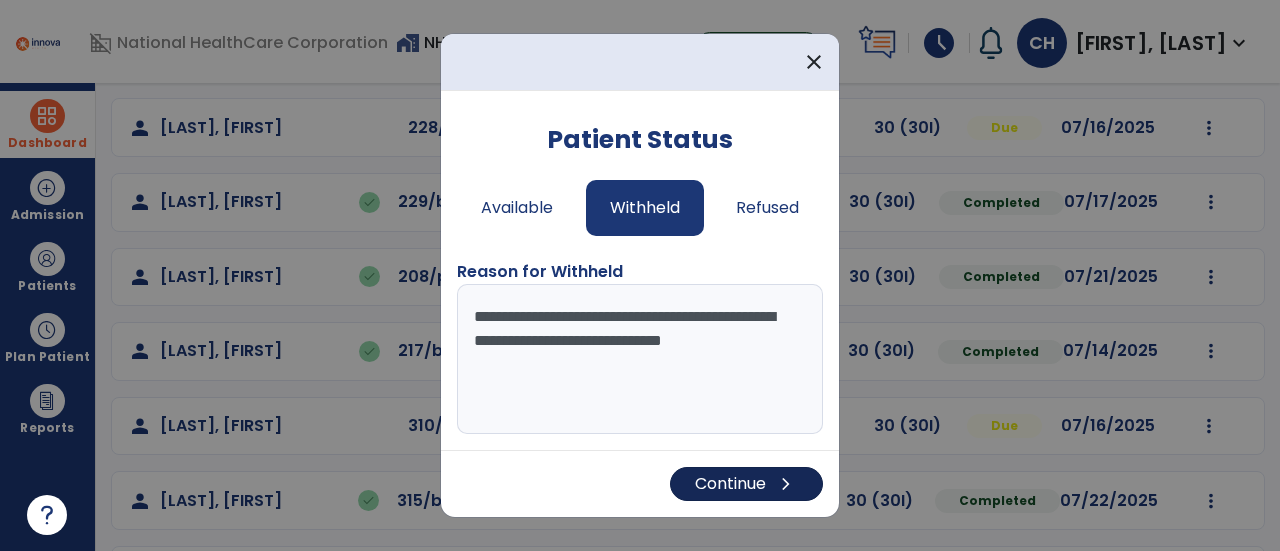 type on "**********" 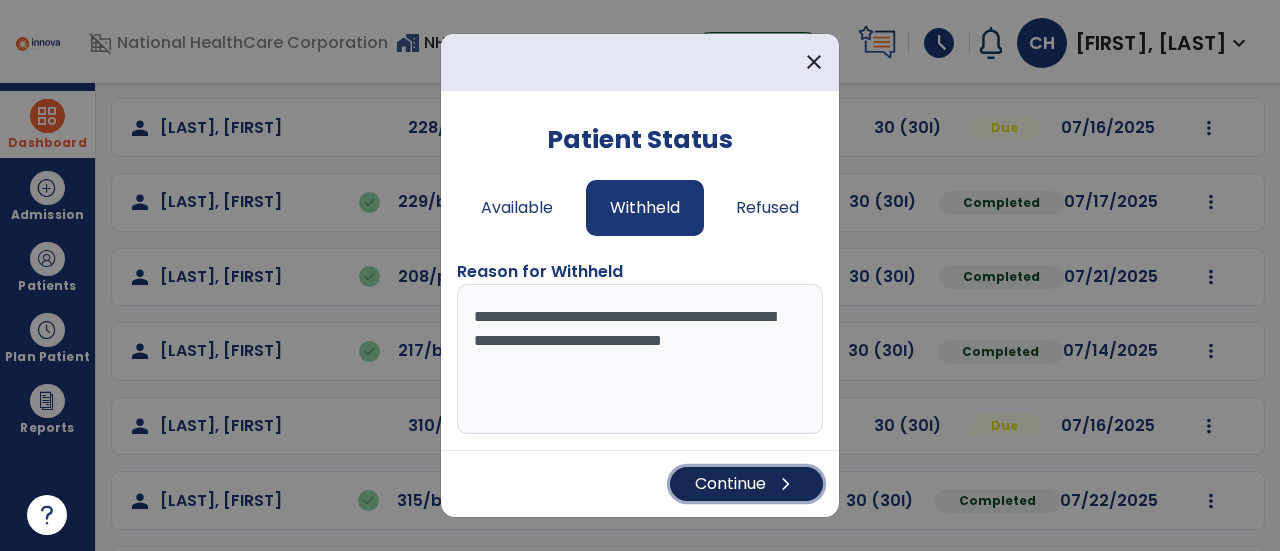 click on "Continue   chevron_right" at bounding box center [746, 484] 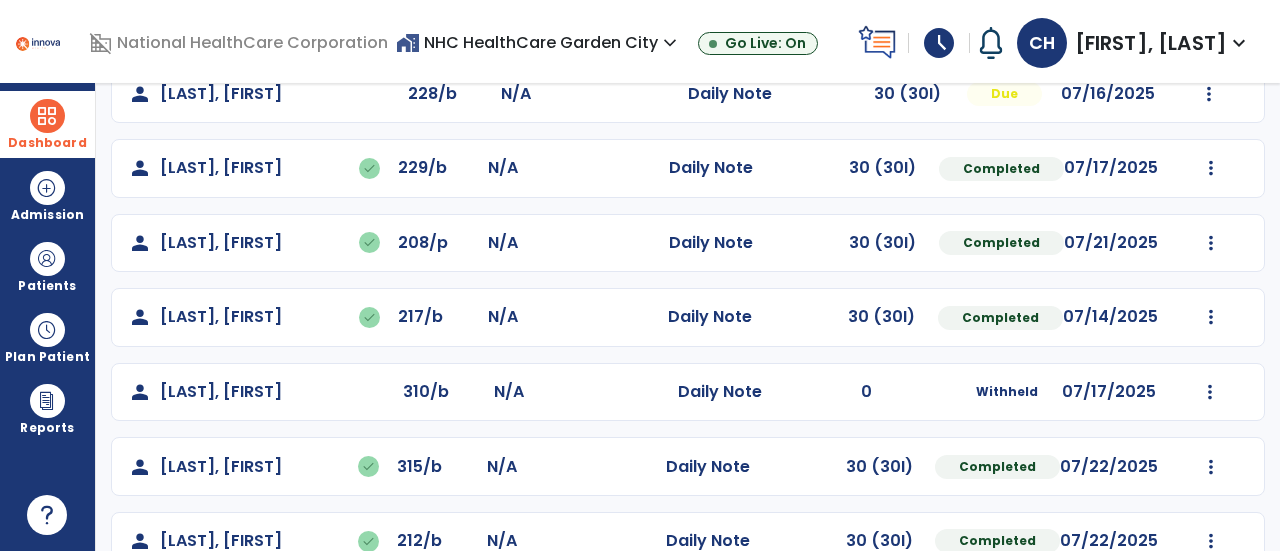 scroll, scrollTop: 482, scrollLeft: 0, axis: vertical 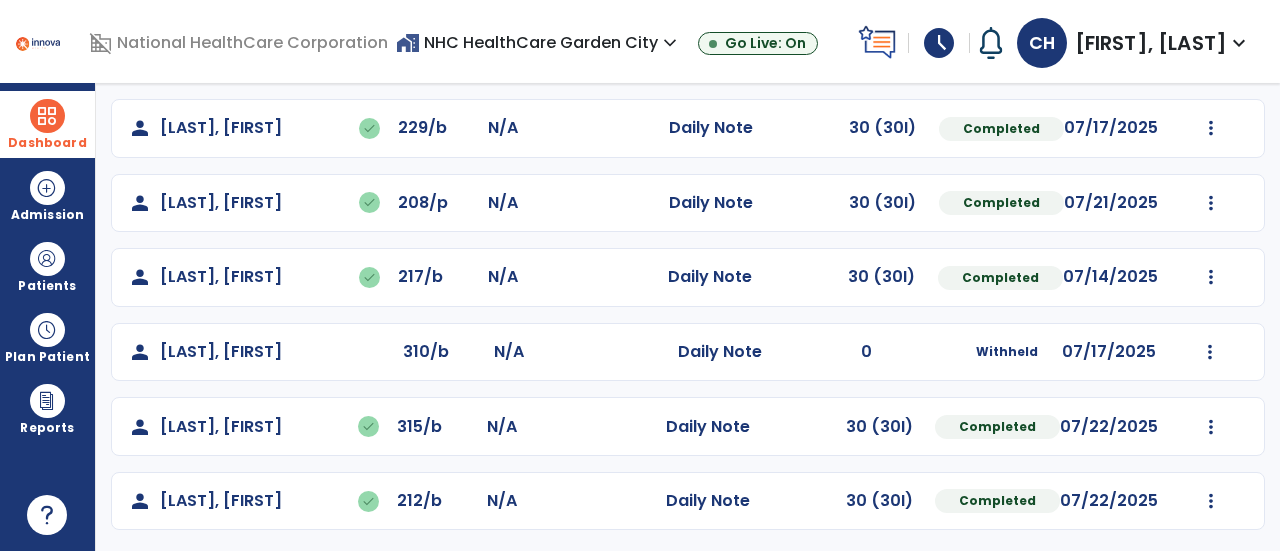 click at bounding box center [47, 116] 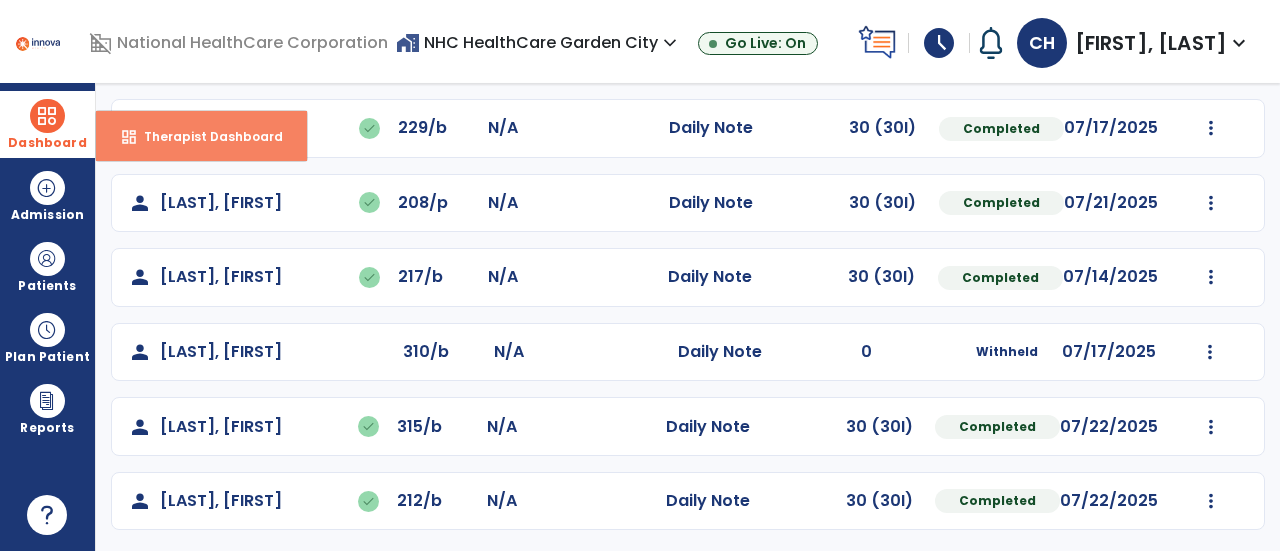 click on "dashboard  Therapist Dashboard" at bounding box center [201, 136] 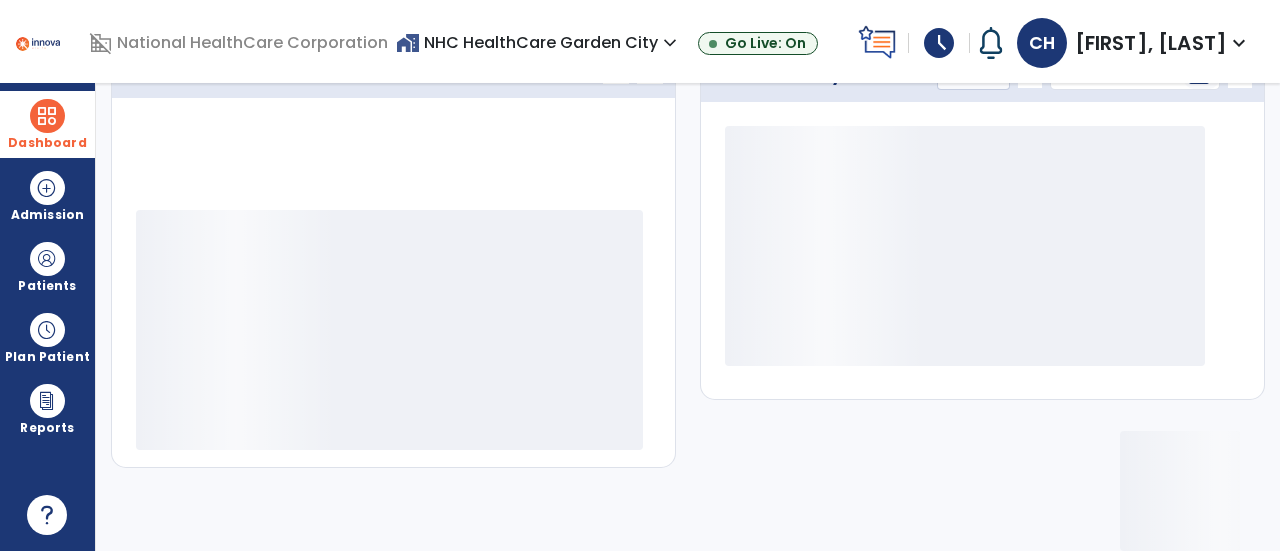 scroll, scrollTop: 320, scrollLeft: 0, axis: vertical 